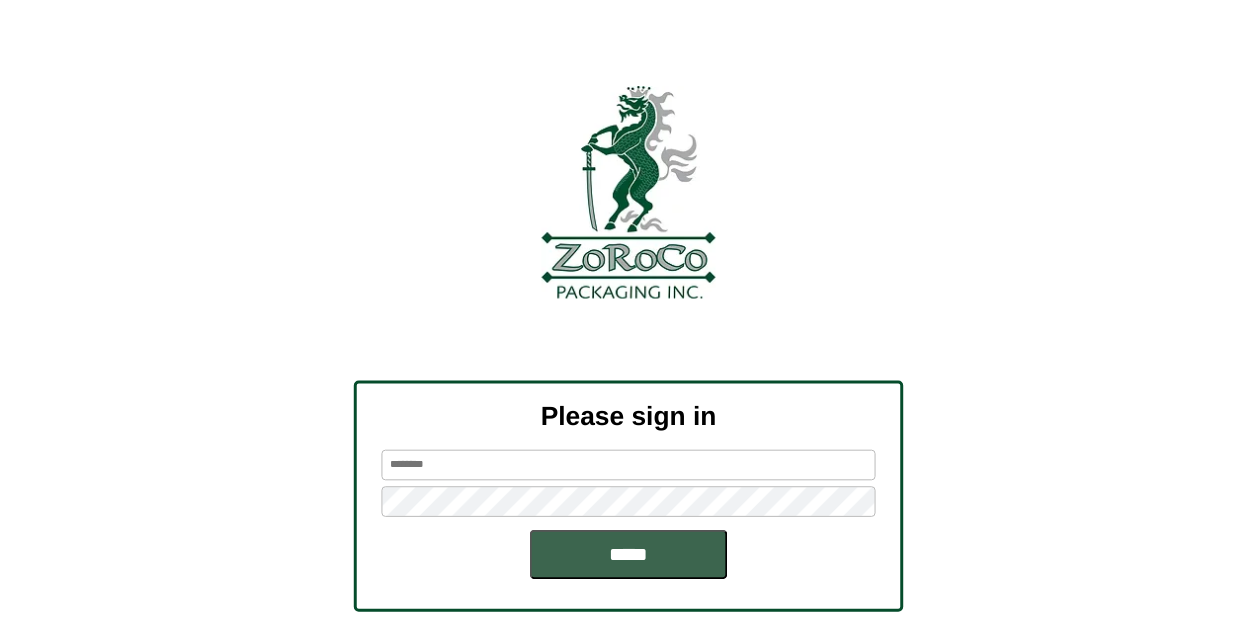 scroll, scrollTop: 0, scrollLeft: 0, axis: both 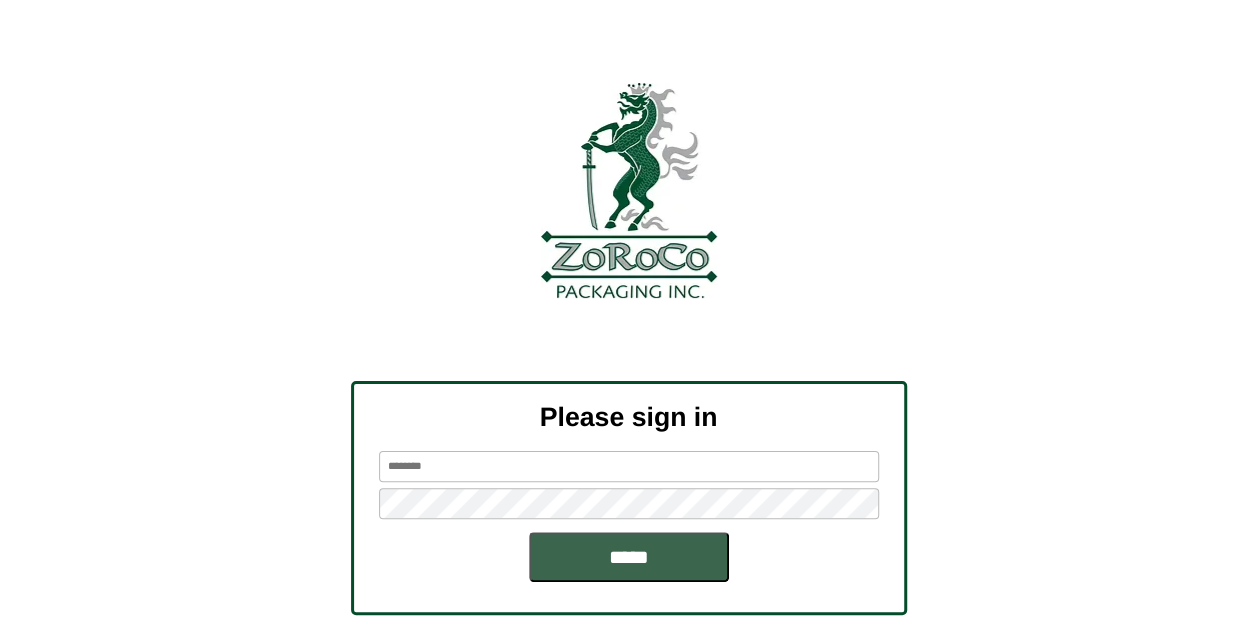 click at bounding box center (629, 466) 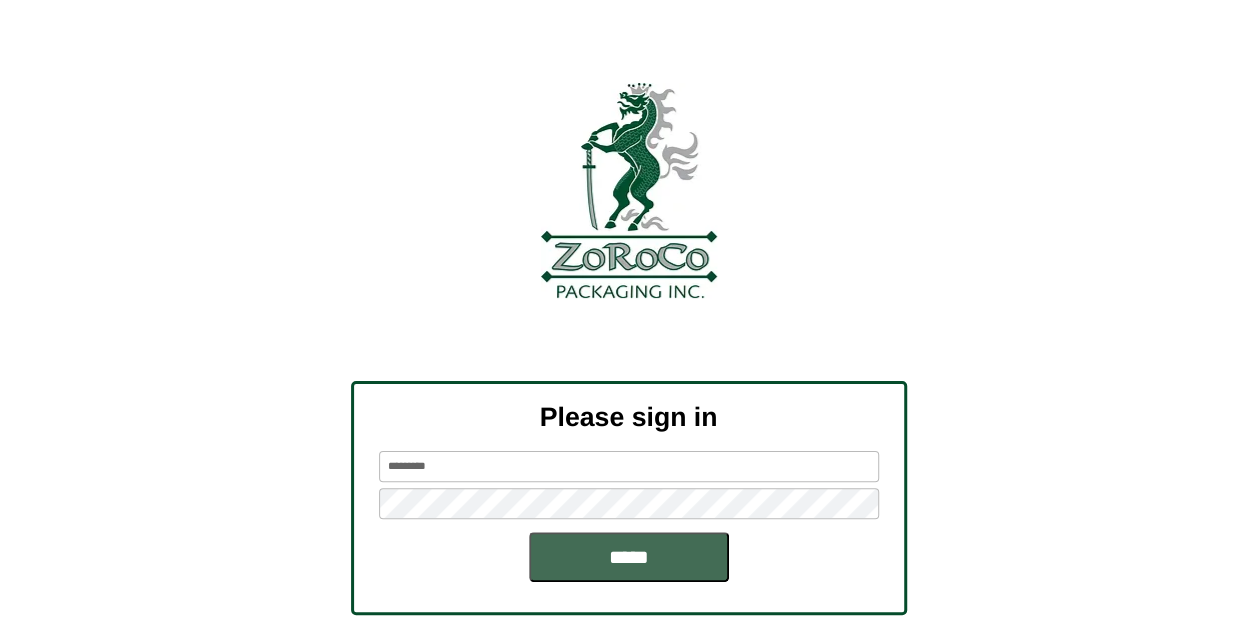 click on "*****" at bounding box center (629, 557) 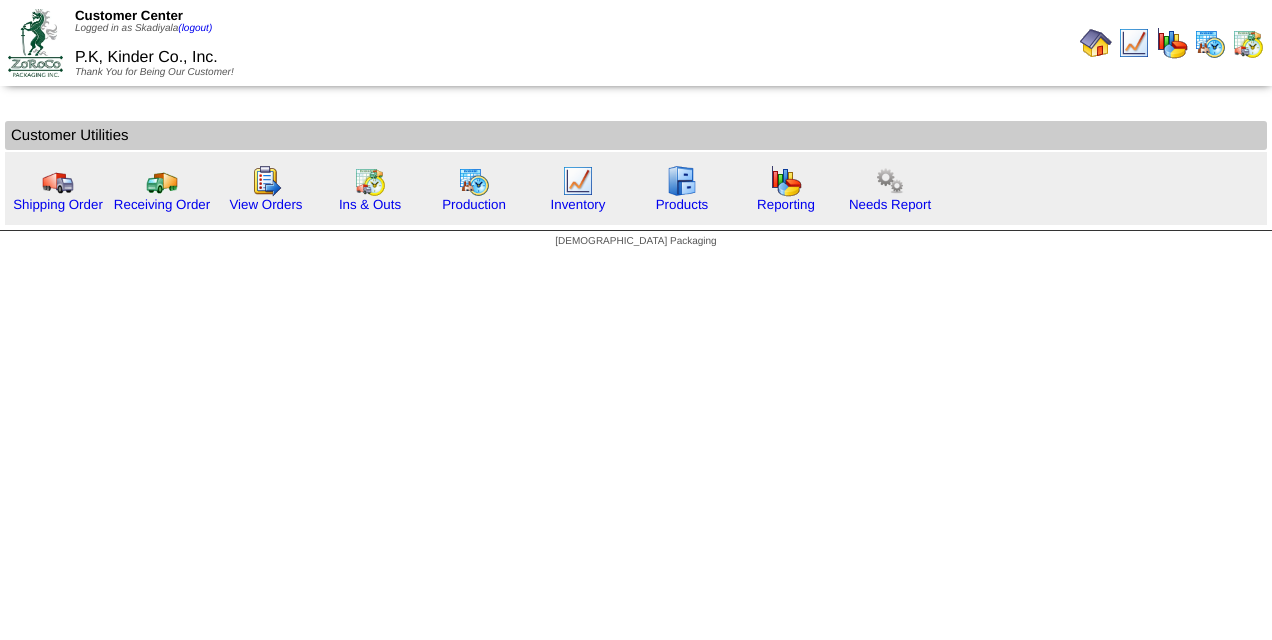 scroll, scrollTop: 0, scrollLeft: 0, axis: both 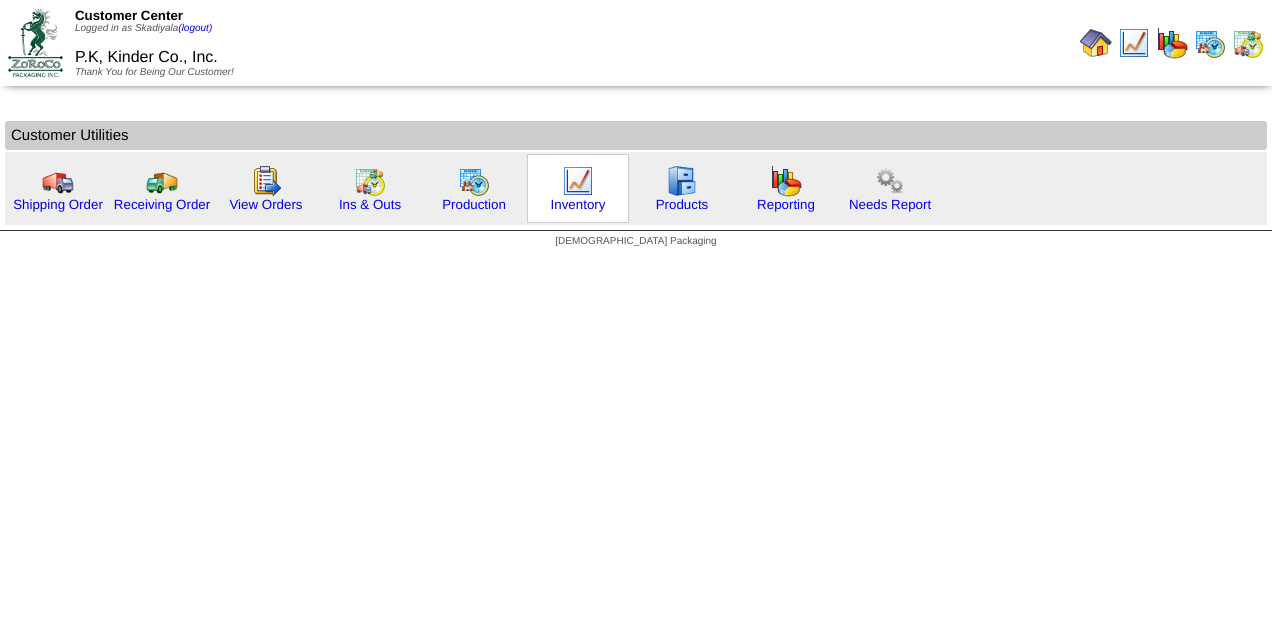 click at bounding box center [578, 181] 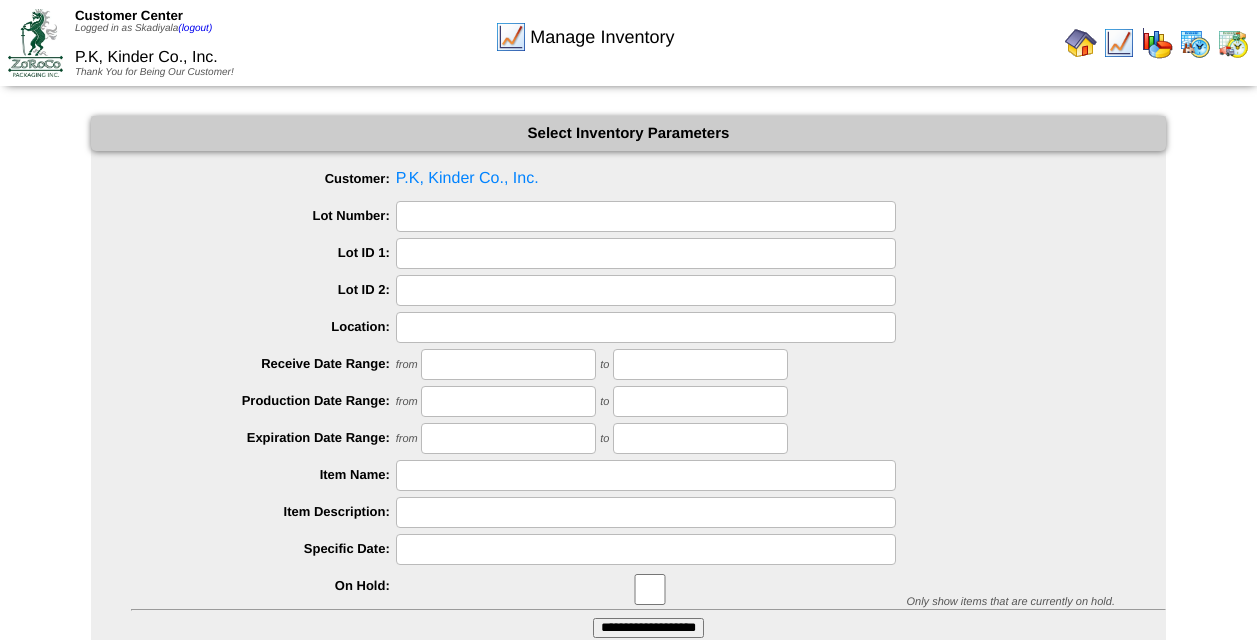 scroll, scrollTop: 0, scrollLeft: 0, axis: both 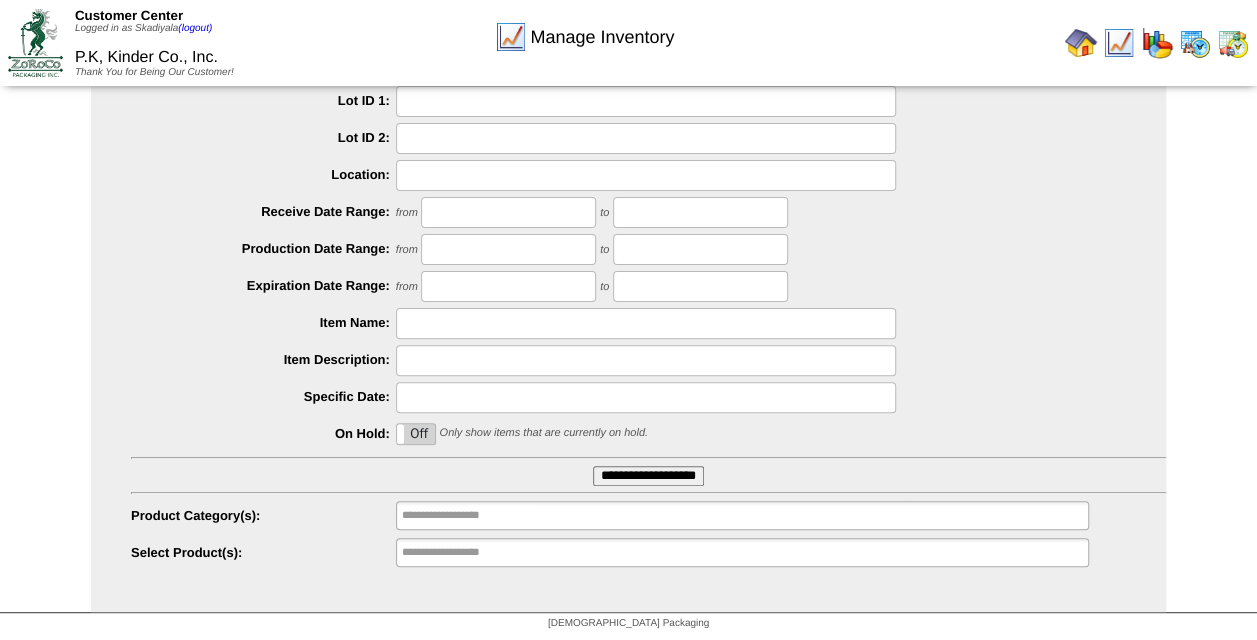 type 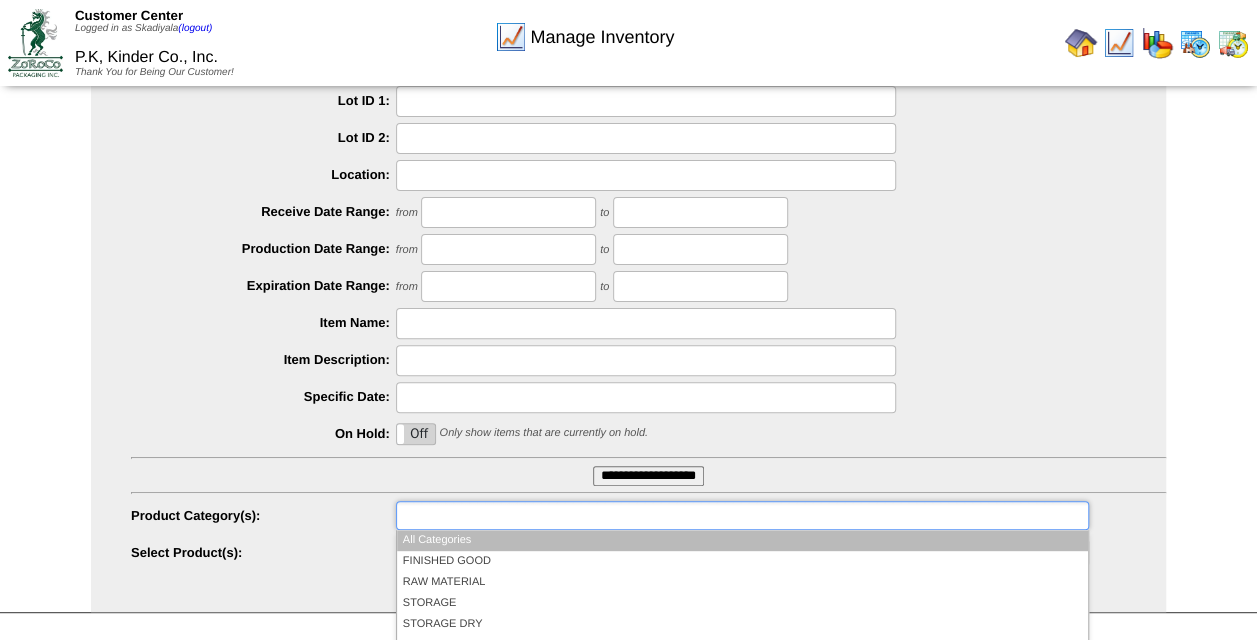 click at bounding box center (742, 515) 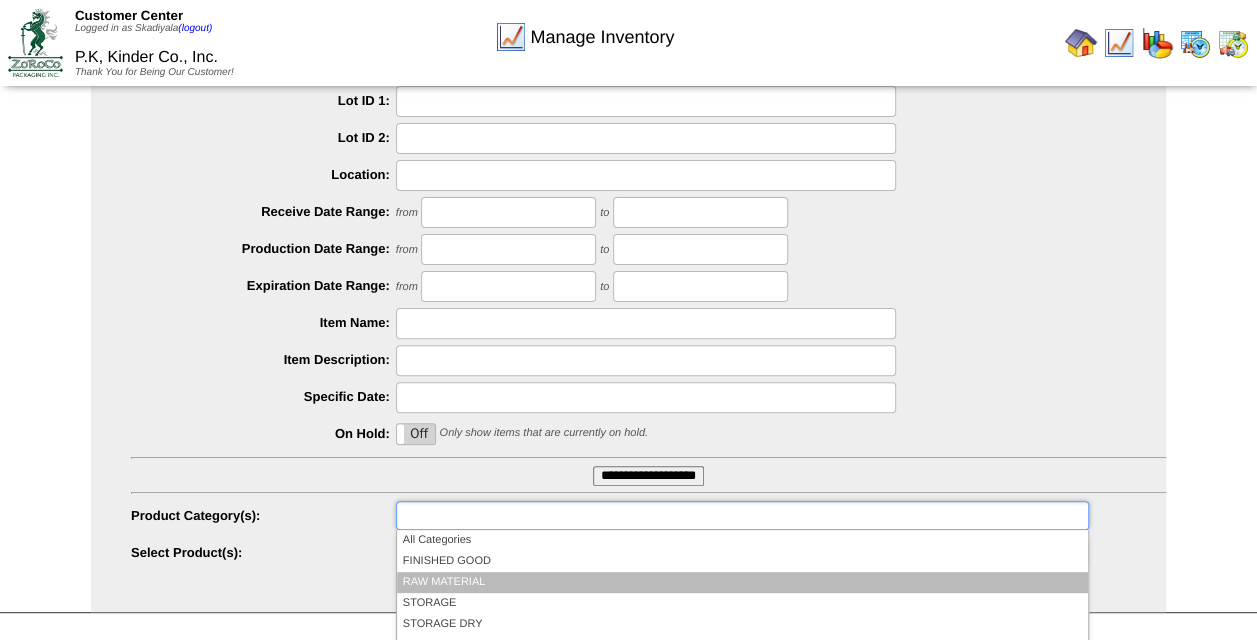 click on "RAW MATERIAL" at bounding box center (742, 582) 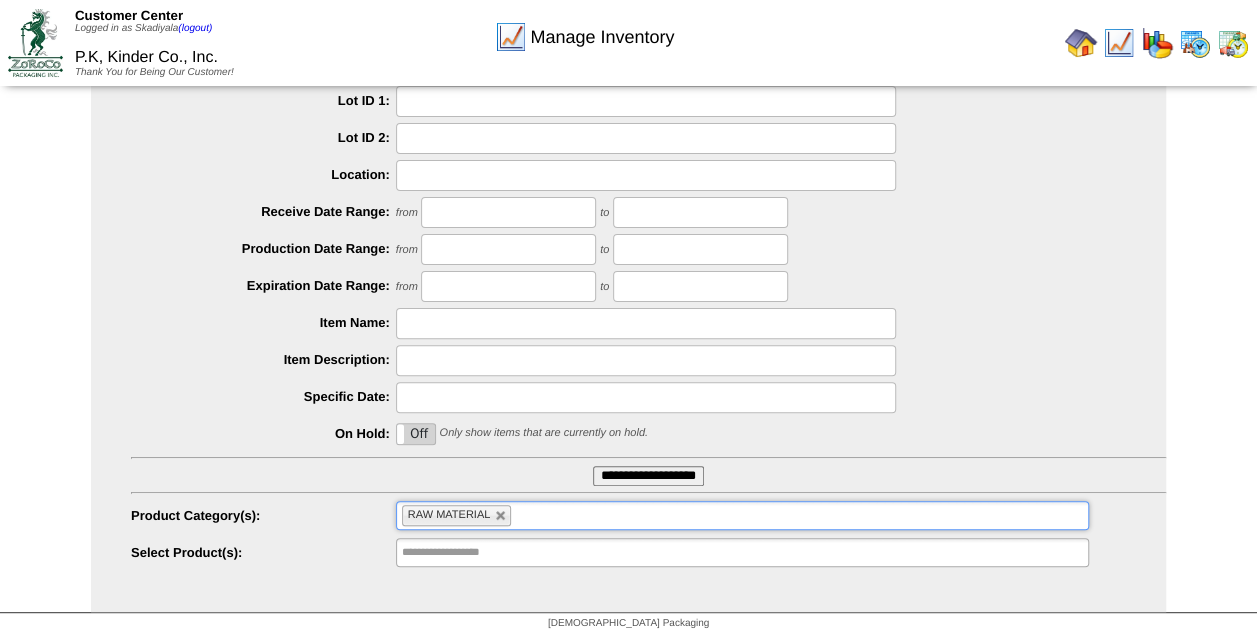 click on "RAW MATERIAL" at bounding box center [742, 515] 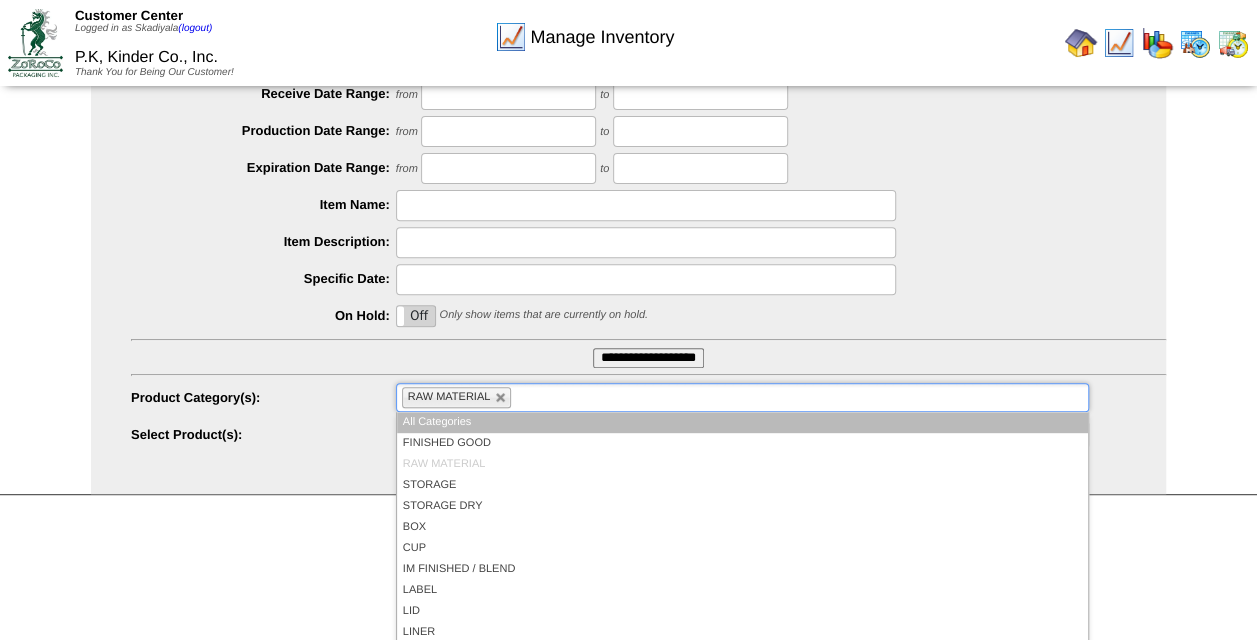 scroll, scrollTop: 282, scrollLeft: 0, axis: vertical 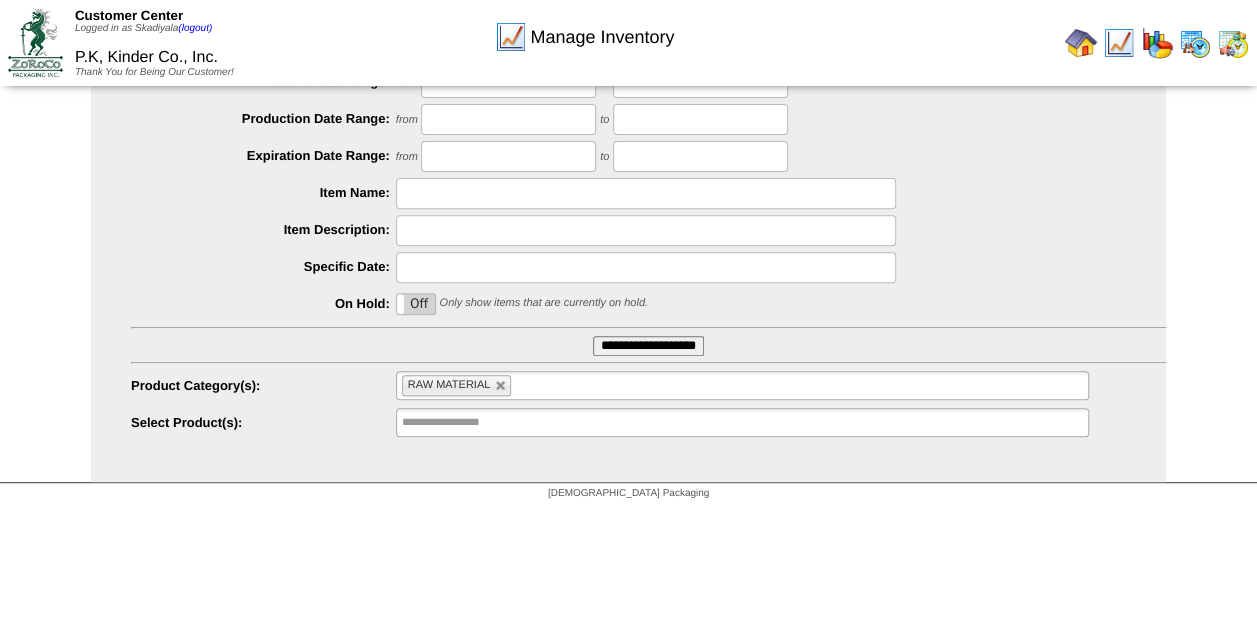 click on "Manage Inventory
Select Inventory Parameters
Customer:
P.K, Kinder Co., Inc.
Lot Number:
Lot ID 1:
Lot ID 2:
Location:
Receive Date Range:
from
to
from  On" at bounding box center (628, 158) 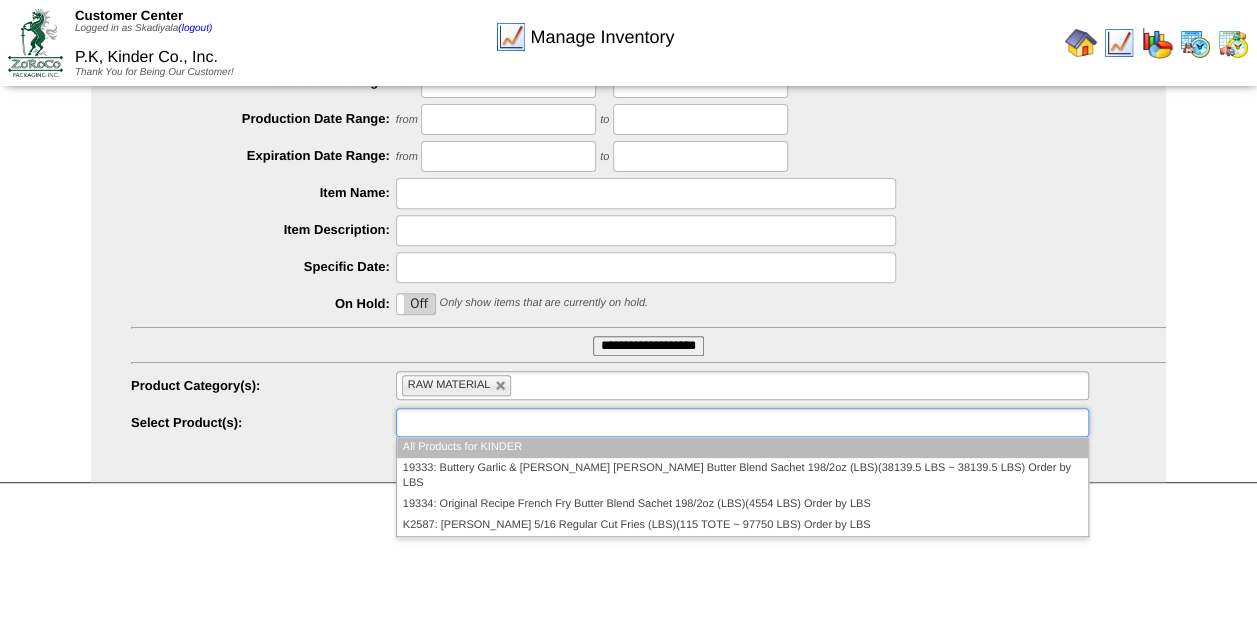 click at bounding box center (742, 422) 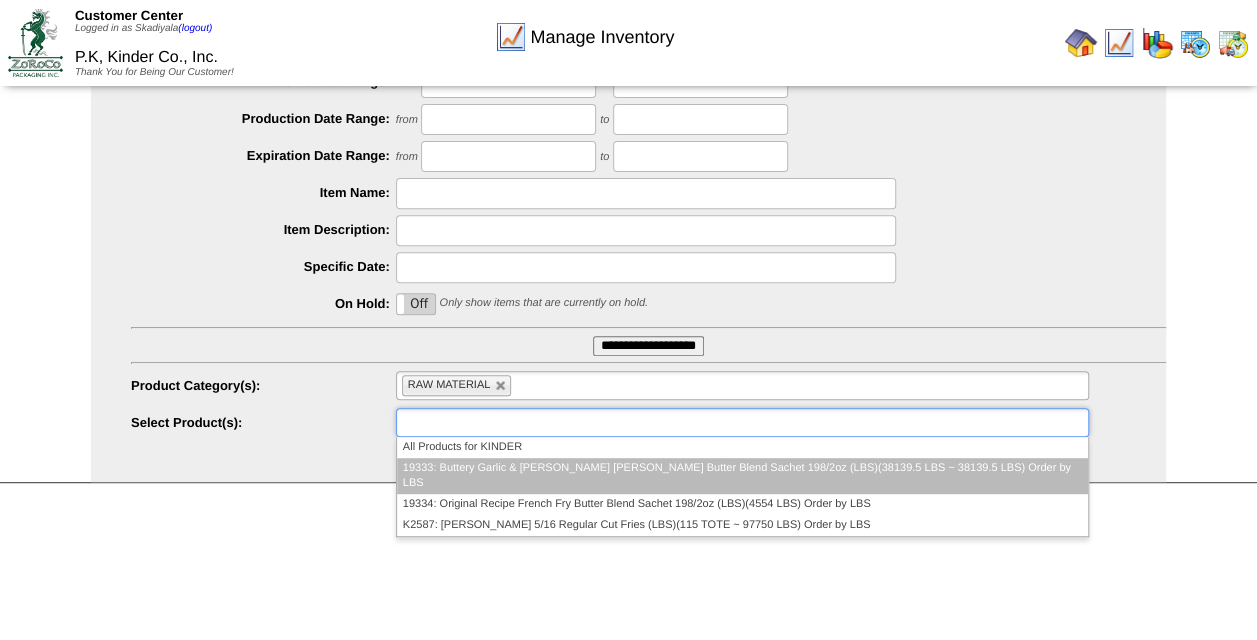 click on "19333: Buttery Garlic & Herb French Fry Butter Blend Sachet 198/2oz (LBS)(38139.5 LBS ~ 38139.5 LBS) Order by LBS" at bounding box center [742, 476] 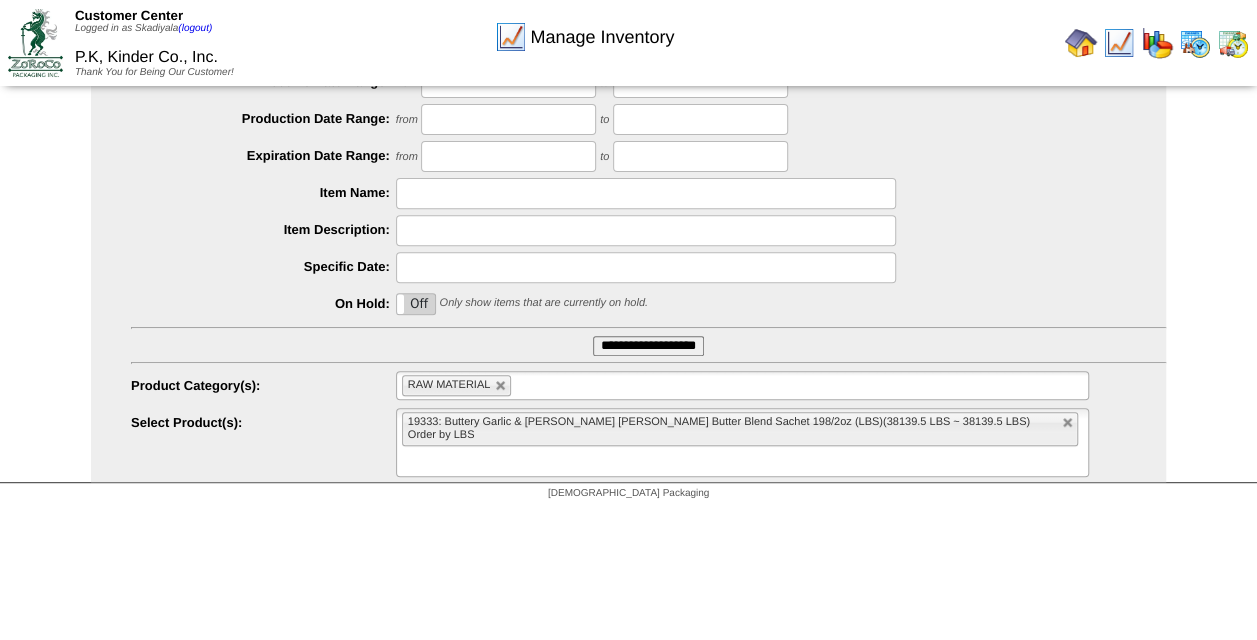 click on "**********" at bounding box center (648, 346) 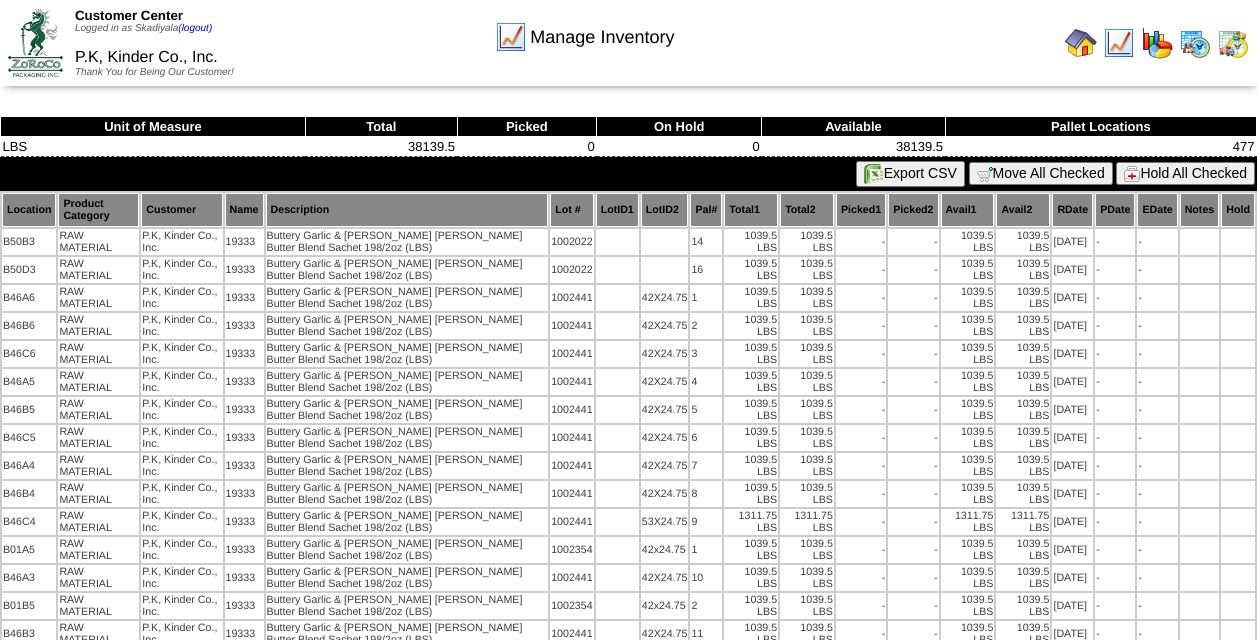 scroll, scrollTop: 0, scrollLeft: 0, axis: both 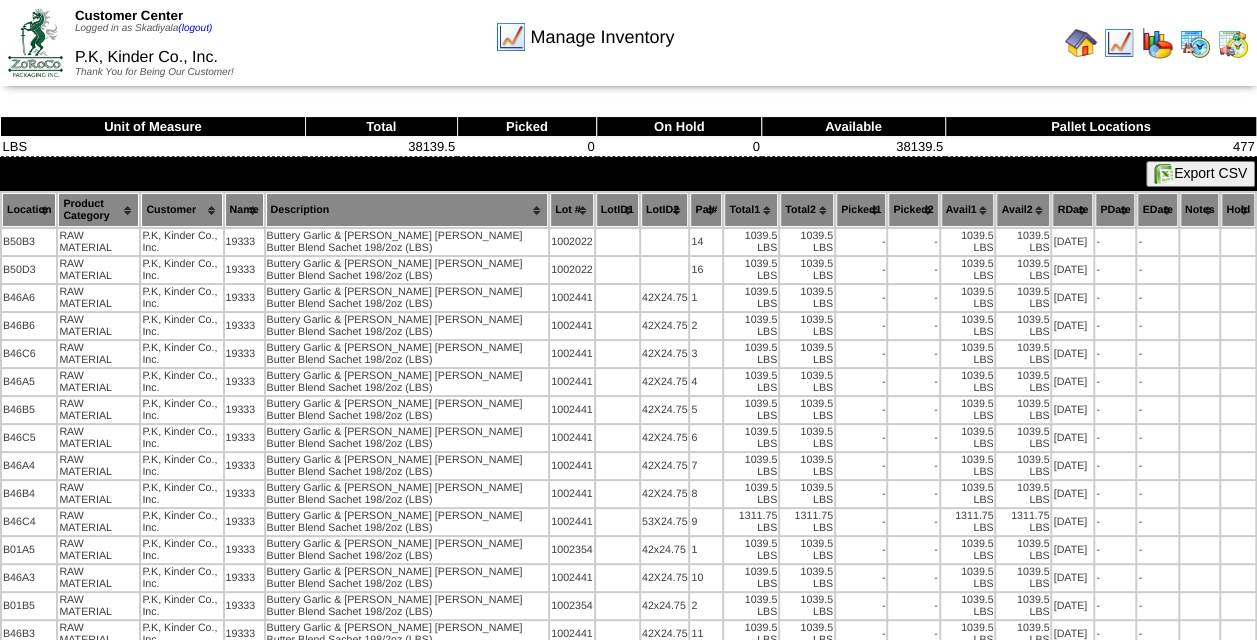 click on "Export CSV" at bounding box center (1200, 174) 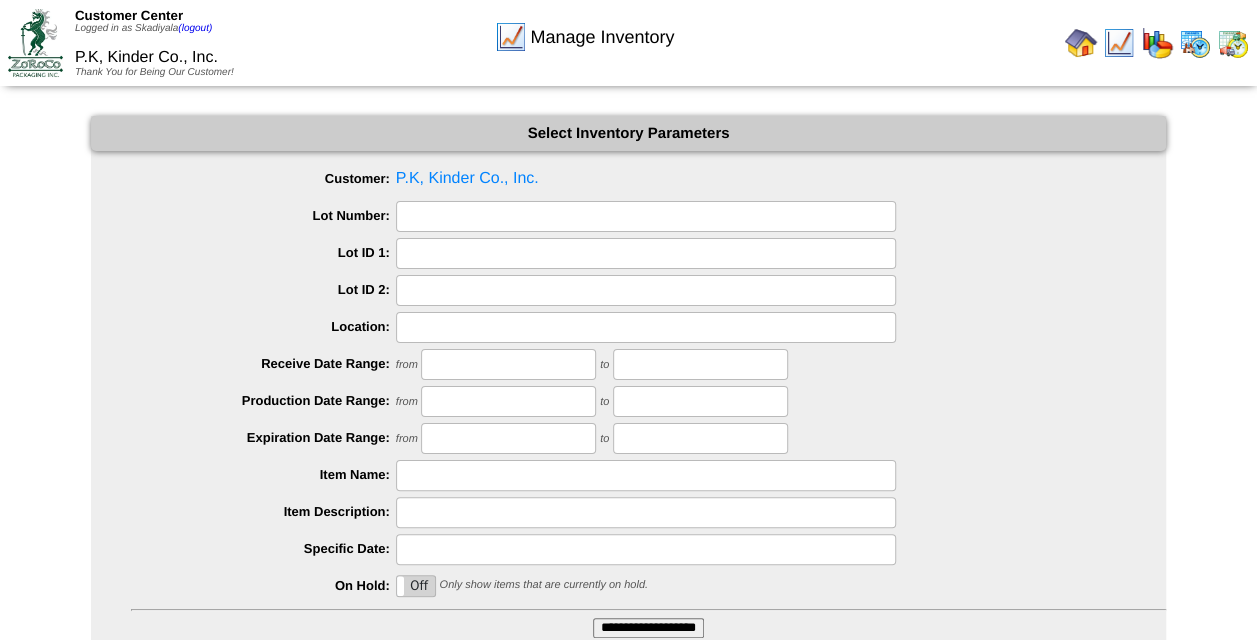 scroll, scrollTop: 152, scrollLeft: 0, axis: vertical 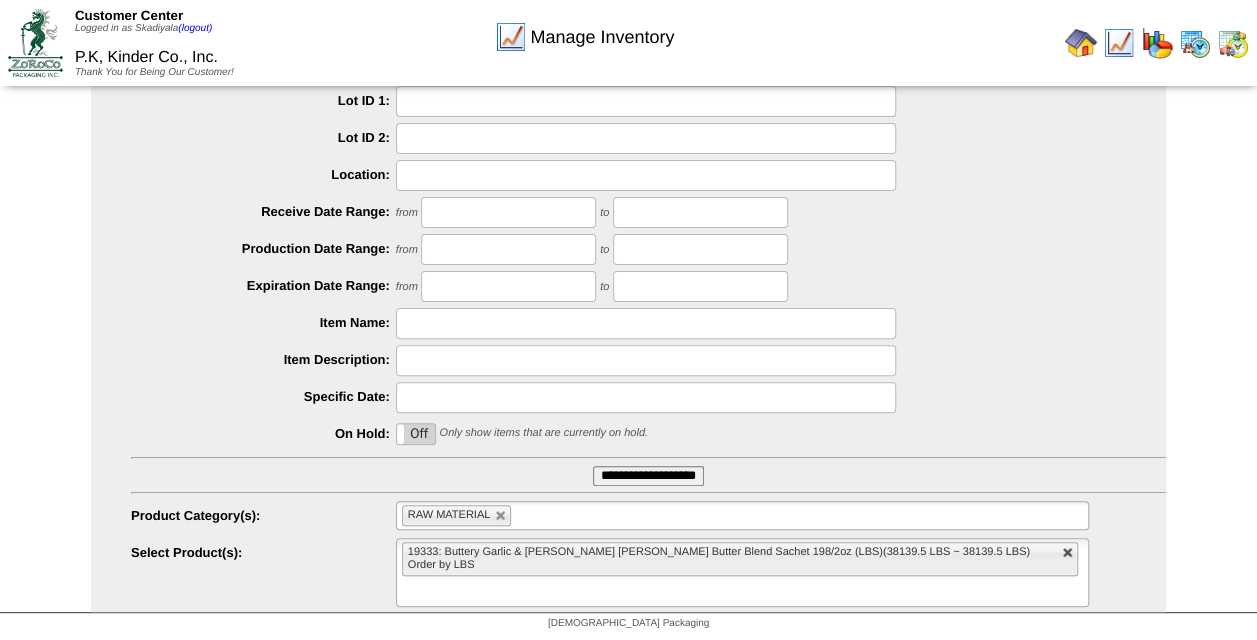click at bounding box center [1068, 553] 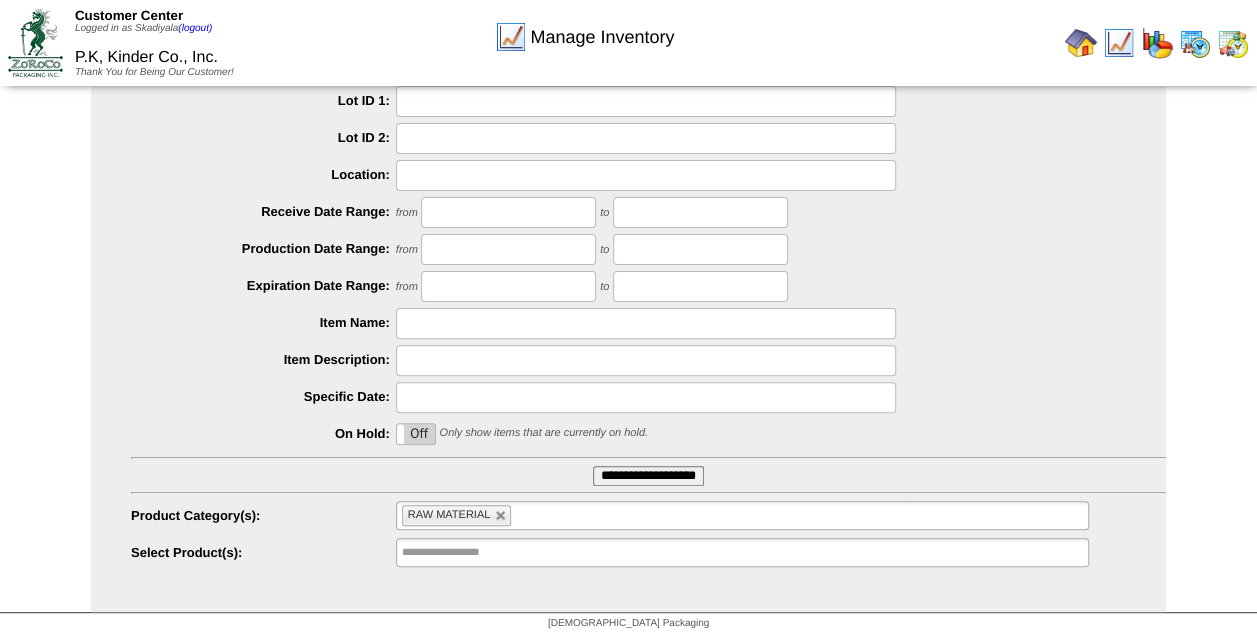 type 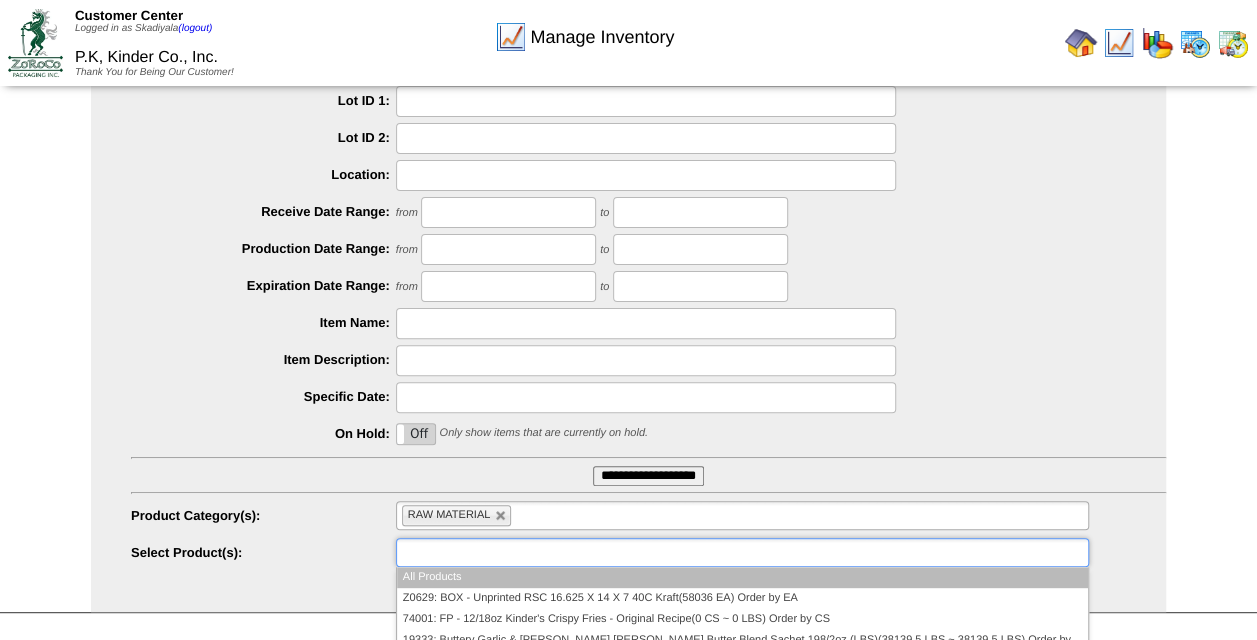 click at bounding box center (742, 552) 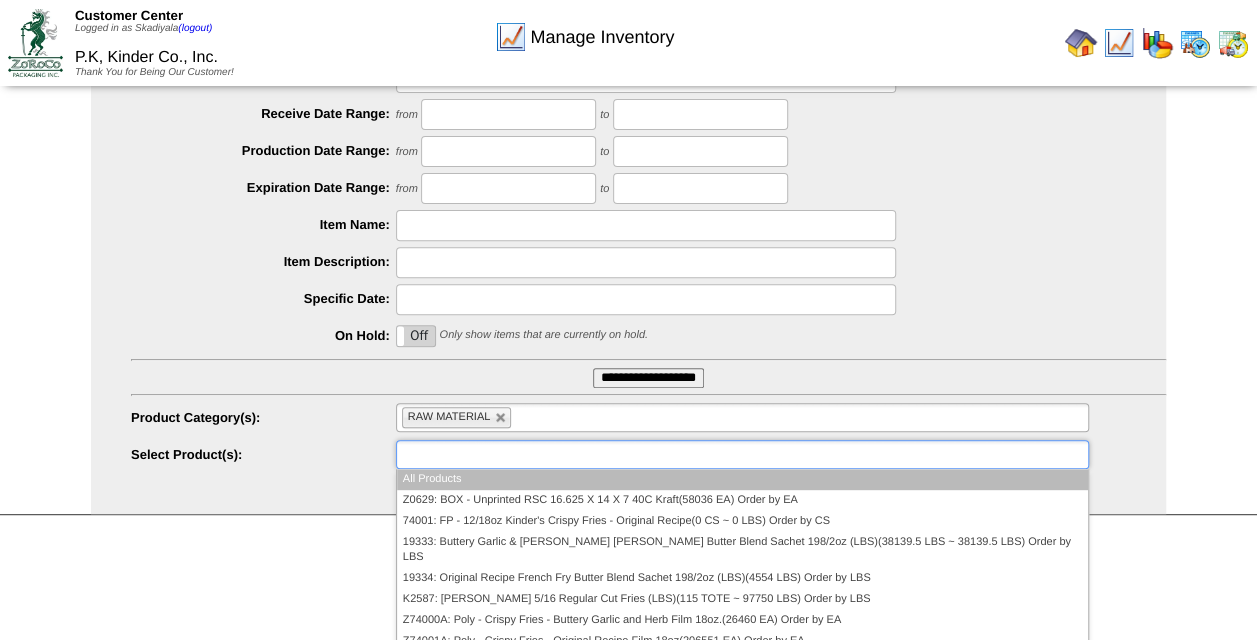 scroll, scrollTop: 268, scrollLeft: 0, axis: vertical 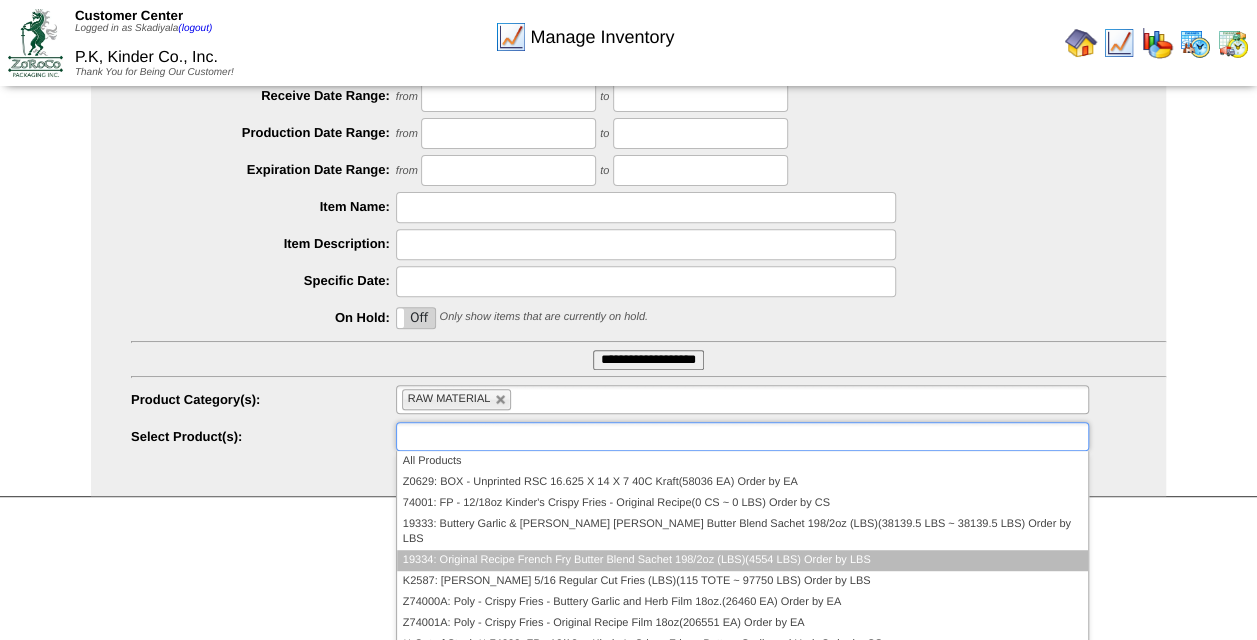 click on "19334: Original Recipe French Fry Butter Blend Sachet 198/2oz (LBS)(4554 LBS) Order by LBS" at bounding box center [742, 560] 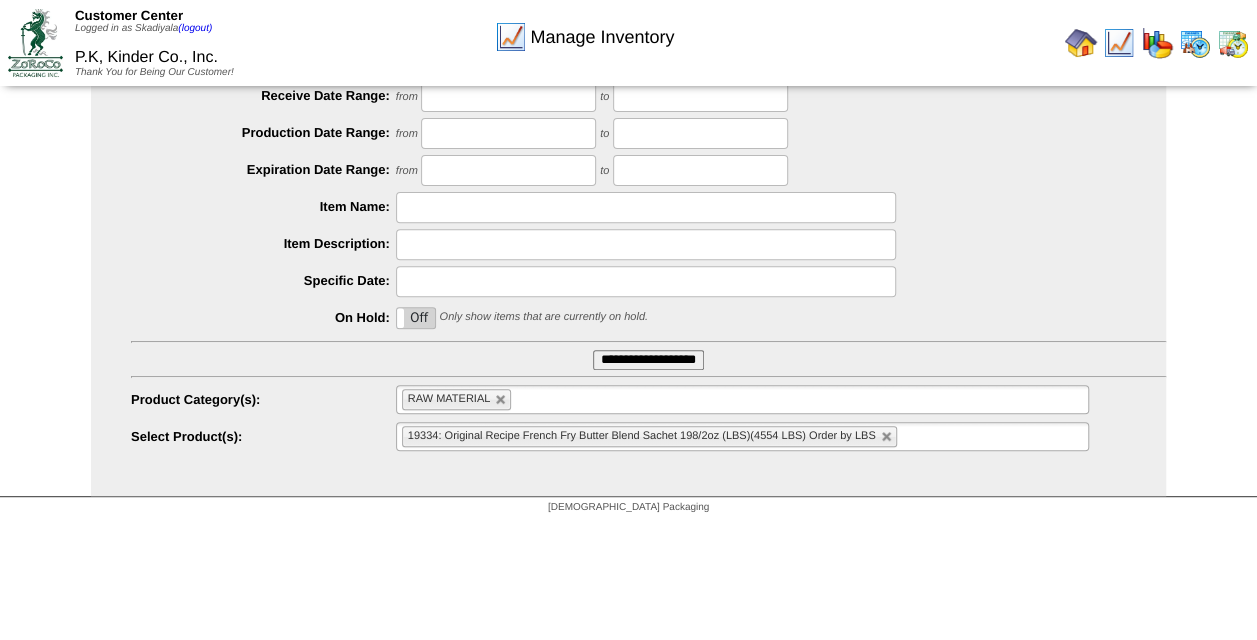 click on "**********" at bounding box center [648, 360] 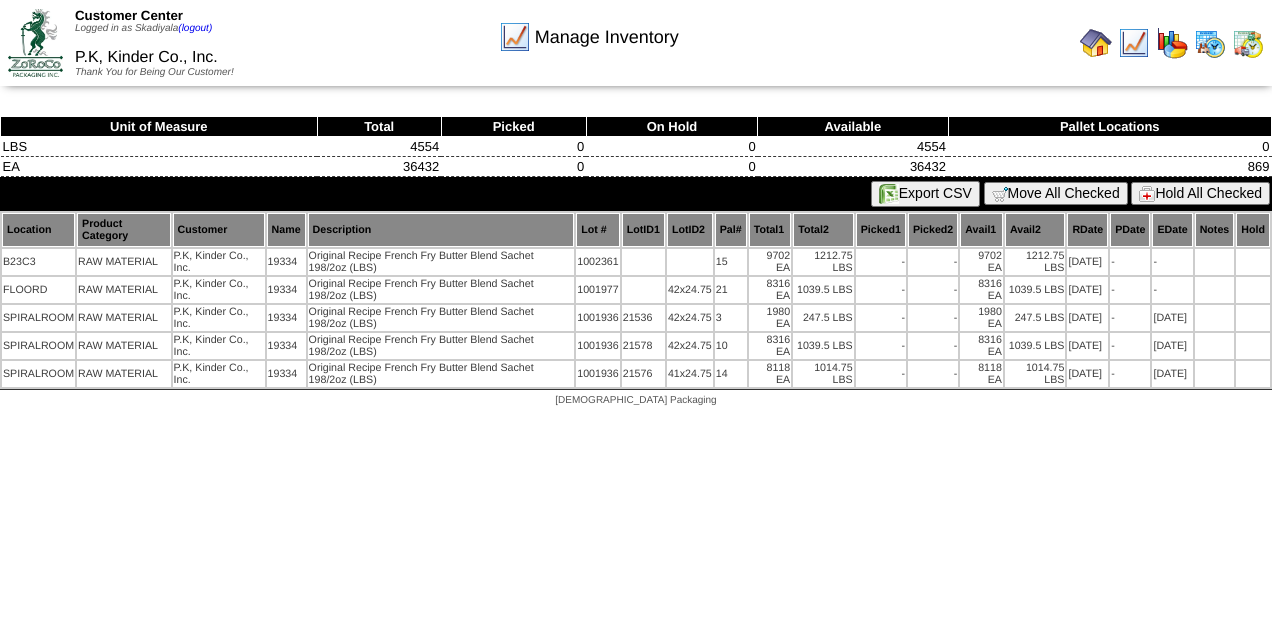 scroll, scrollTop: 0, scrollLeft: 0, axis: both 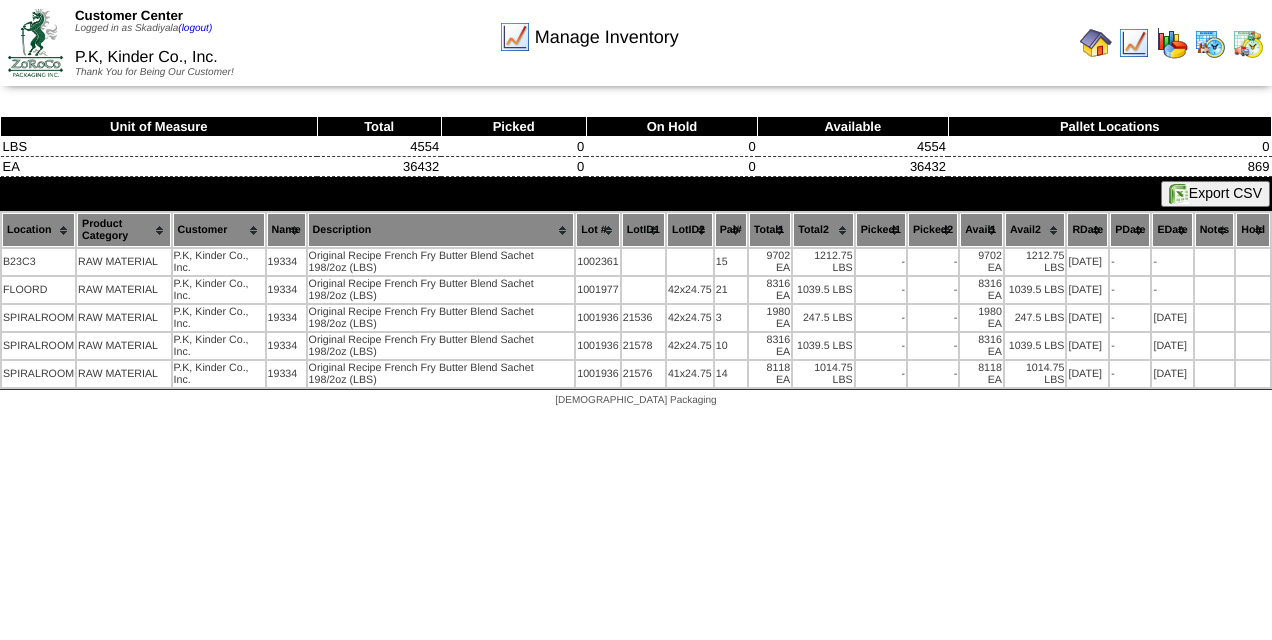 click on "Export CSV" at bounding box center [1215, 194] 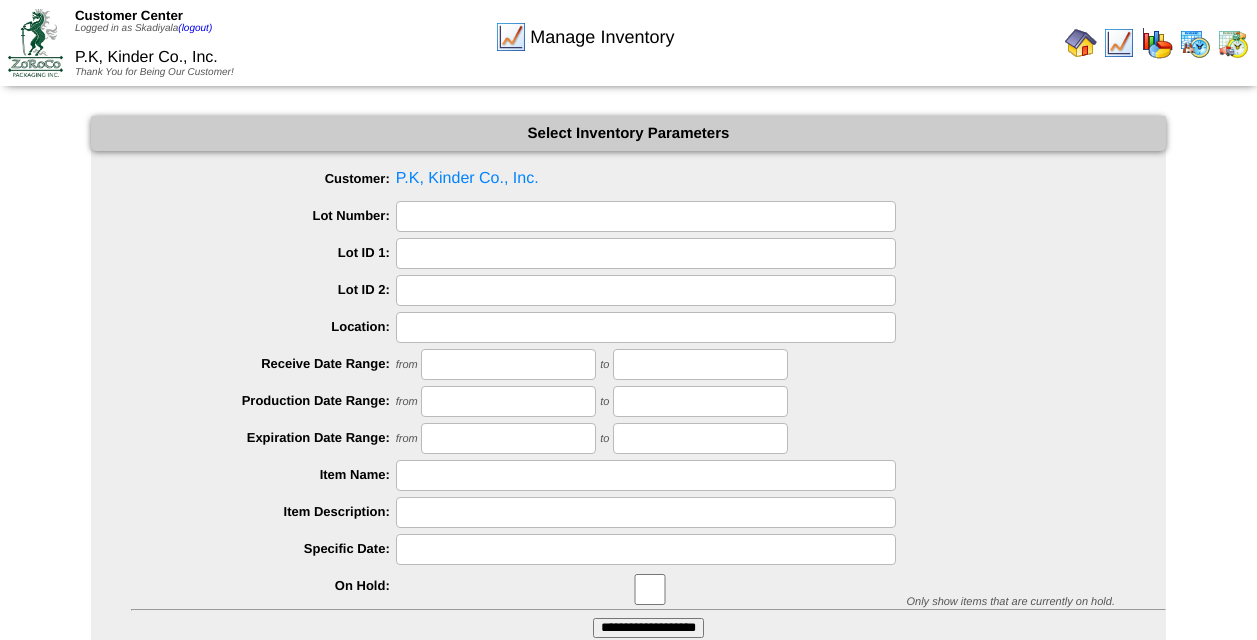 scroll, scrollTop: 152, scrollLeft: 0, axis: vertical 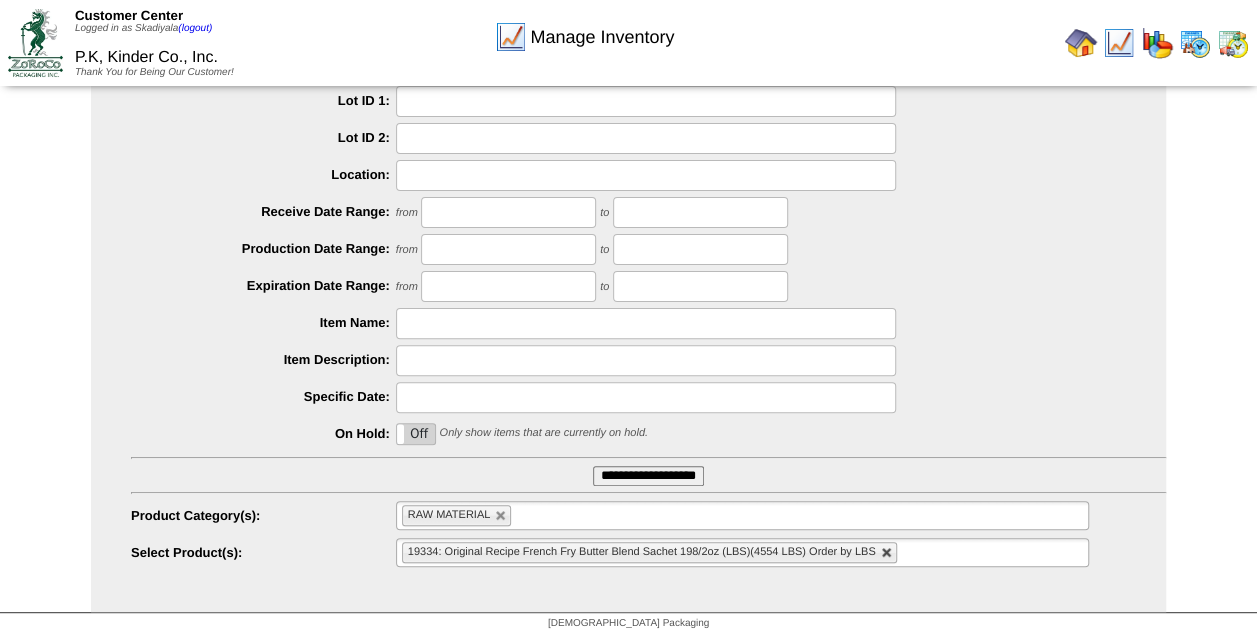 click at bounding box center [887, 553] 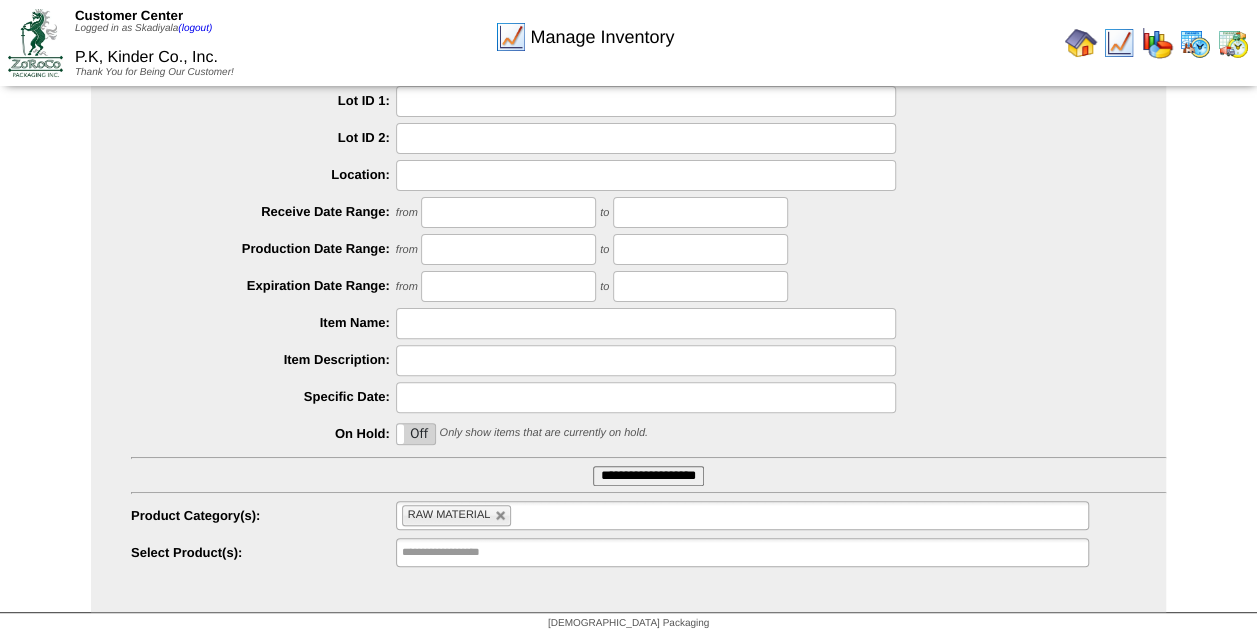 type 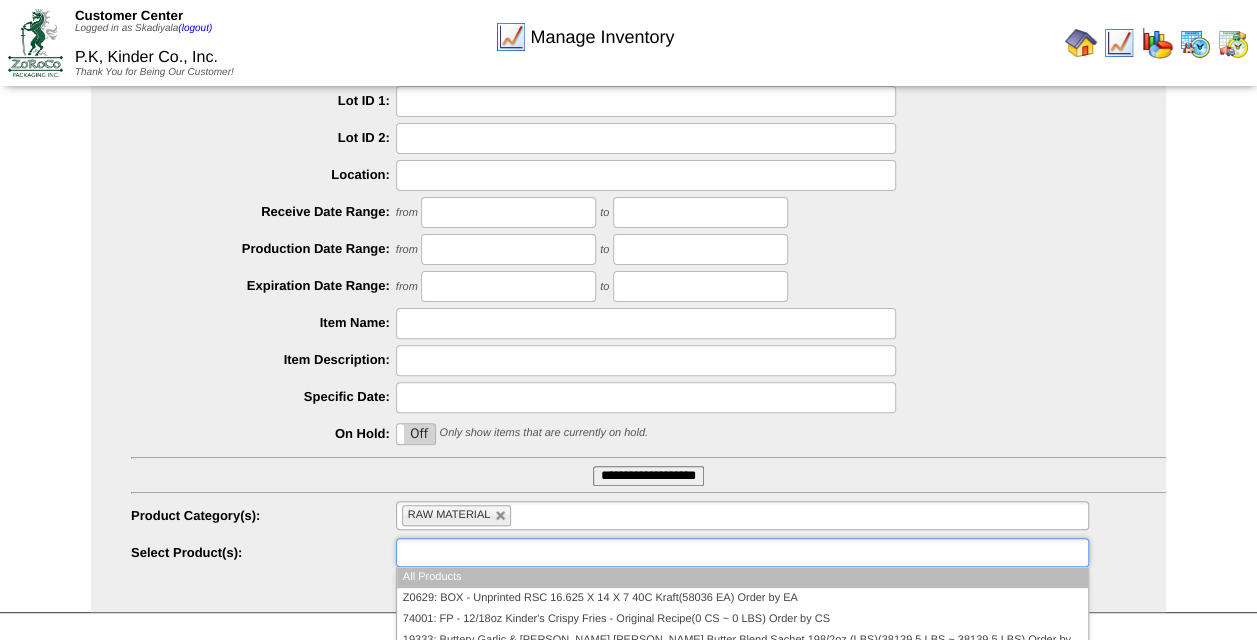 click at bounding box center [742, 552] 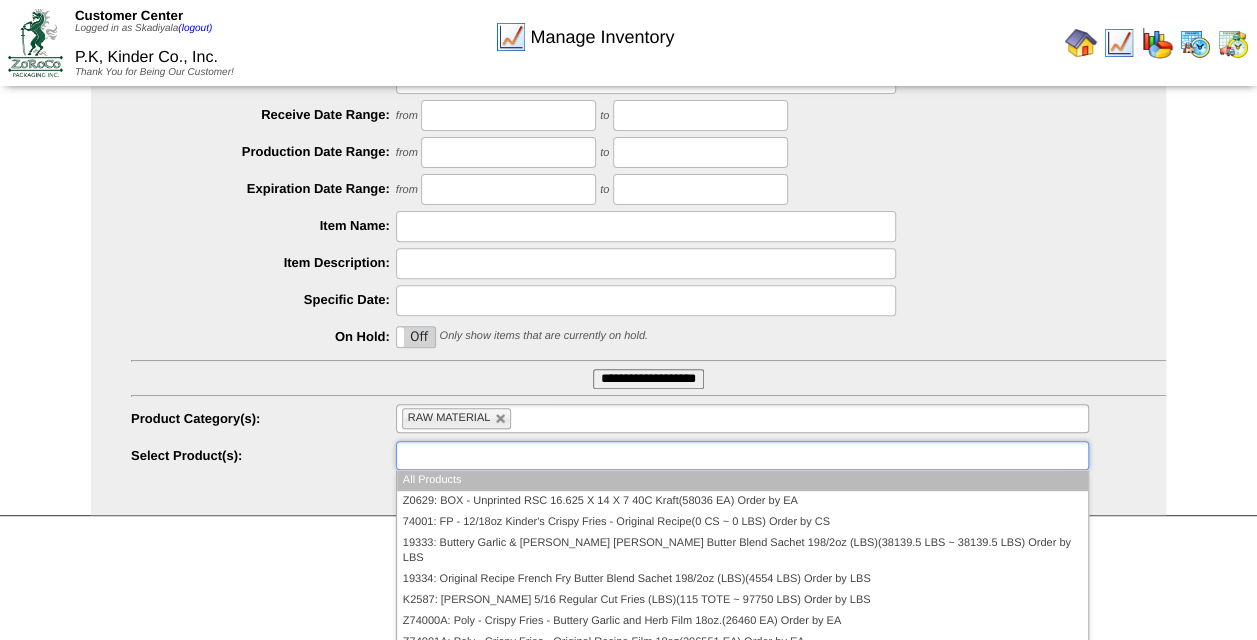 scroll, scrollTop: 268, scrollLeft: 0, axis: vertical 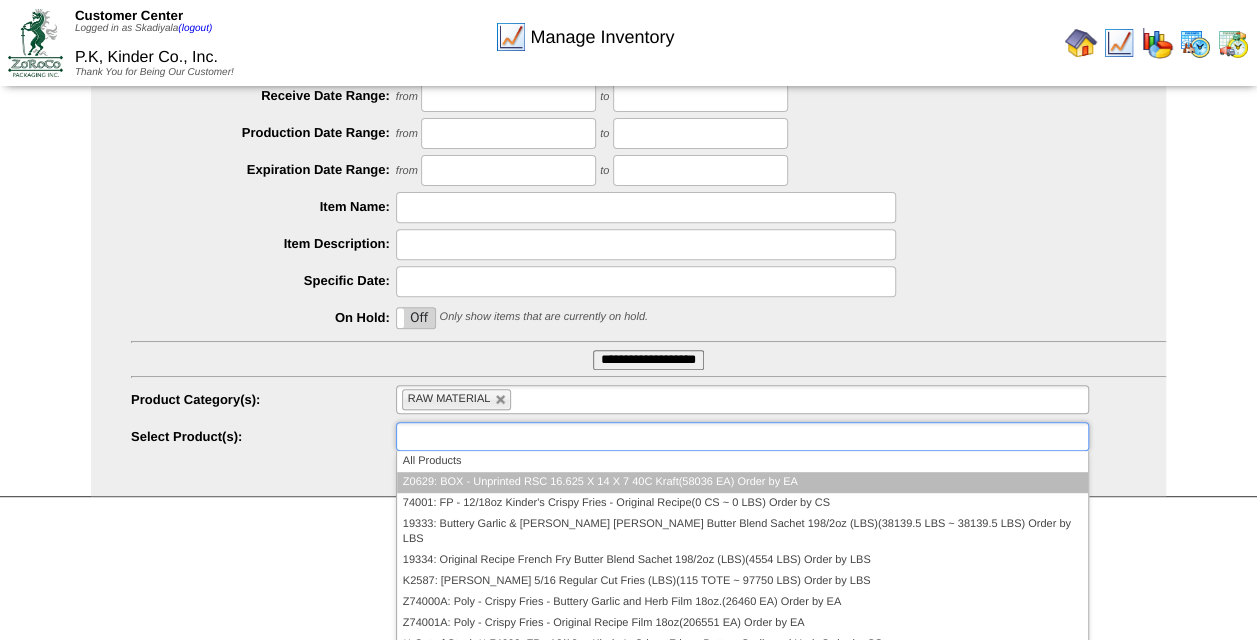 click on "Z0629: BOX - Unprinted RSC 16.625 X 14 X 7 40C Kraft(58036 EA) Order by EA" at bounding box center (742, 482) 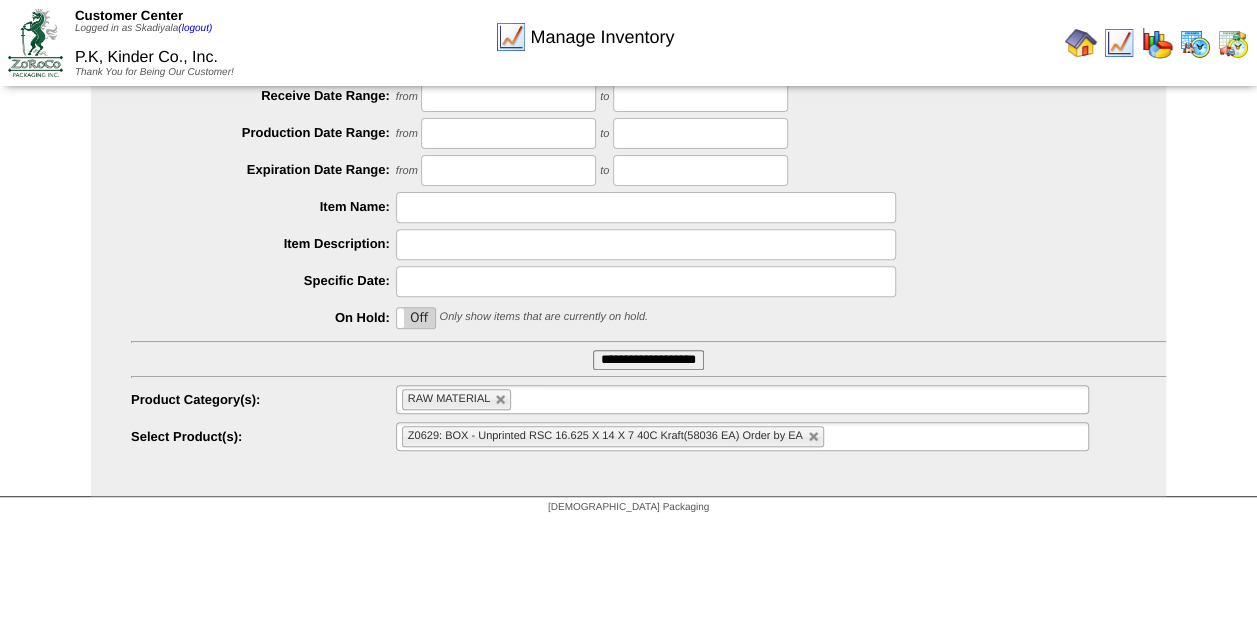 click on "**********" at bounding box center (648, 360) 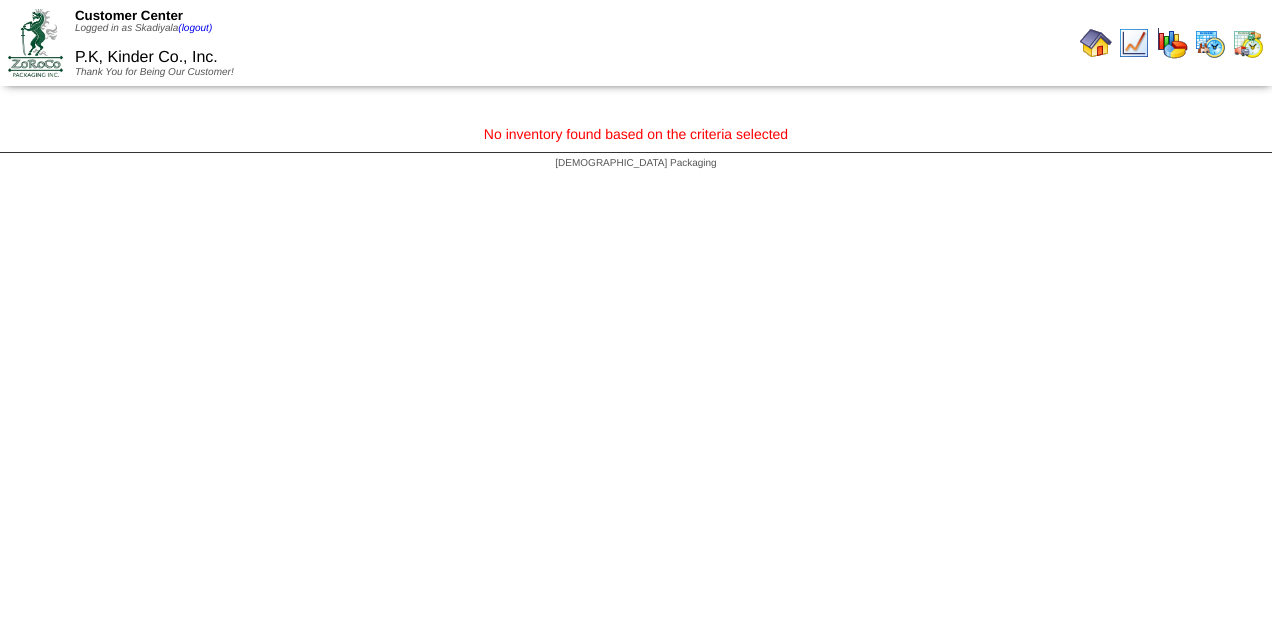 scroll, scrollTop: 0, scrollLeft: 0, axis: both 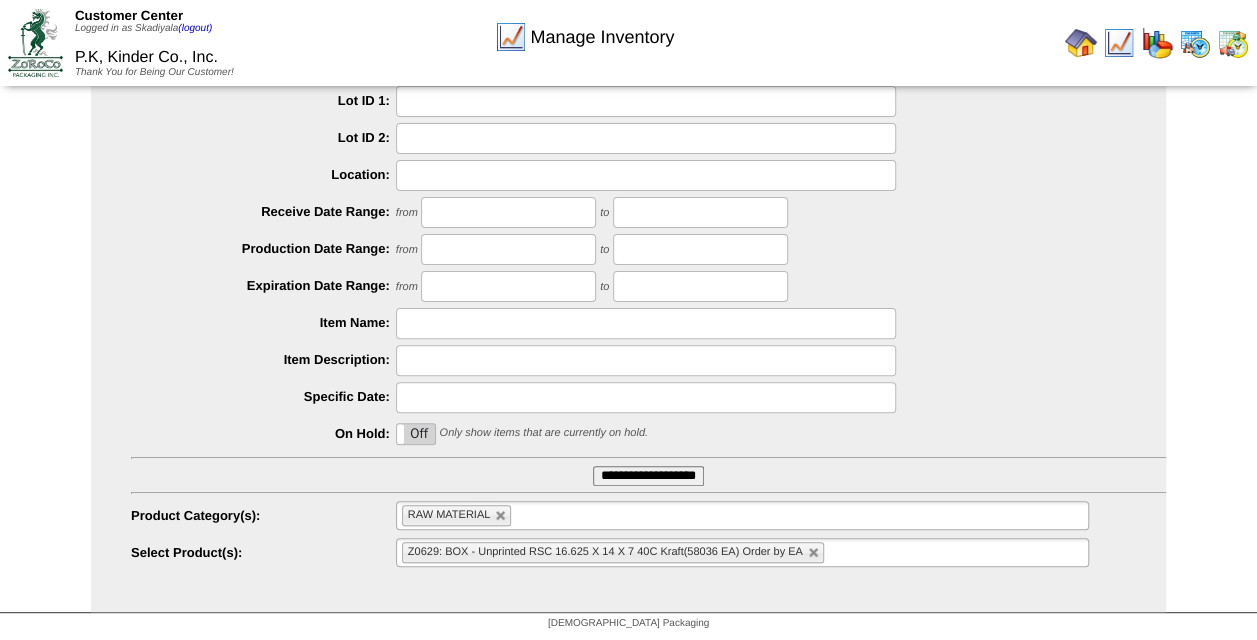 click on "**********" at bounding box center [648, 476] 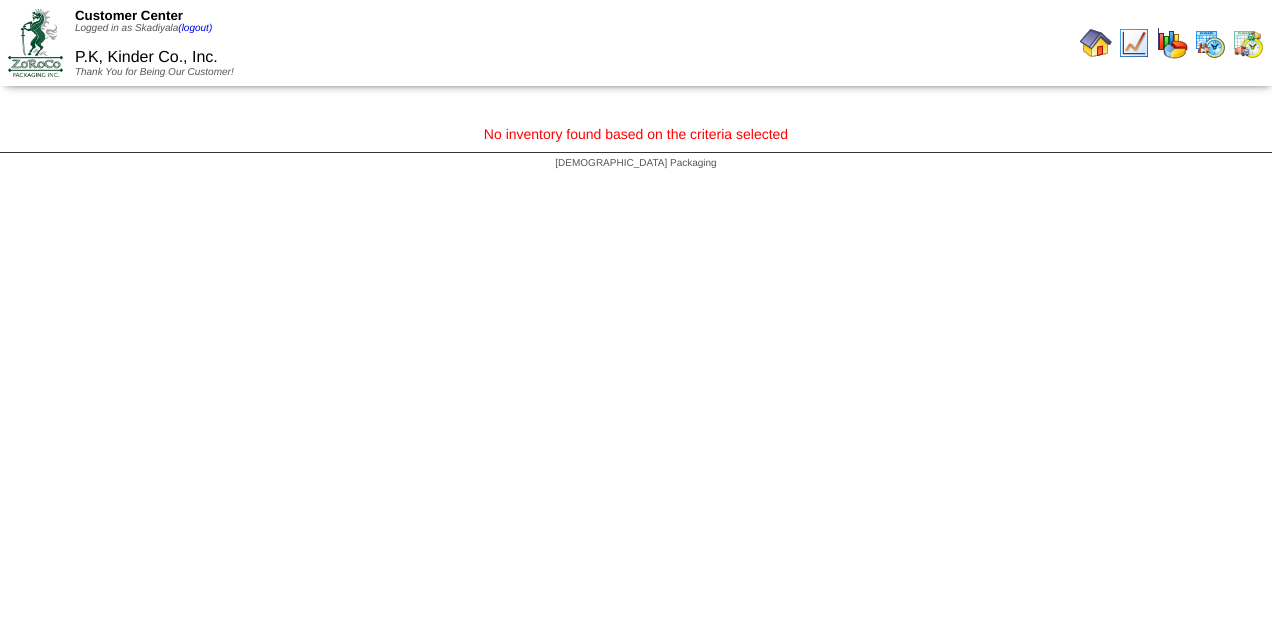 scroll, scrollTop: 0, scrollLeft: 0, axis: both 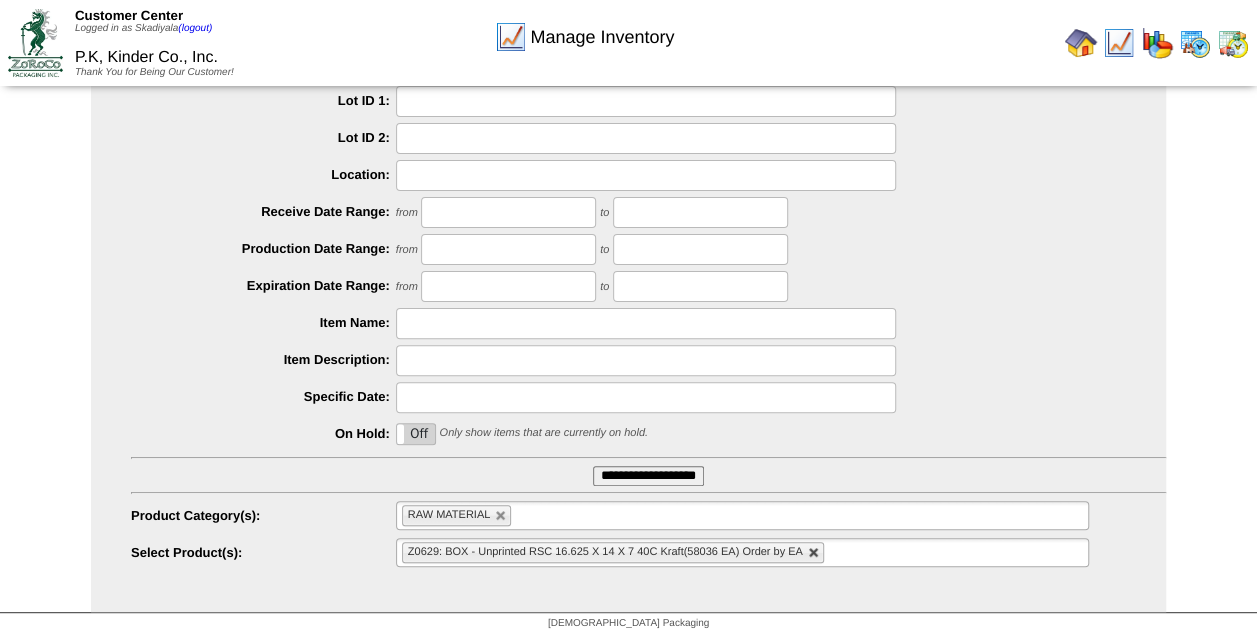 click at bounding box center (814, 553) 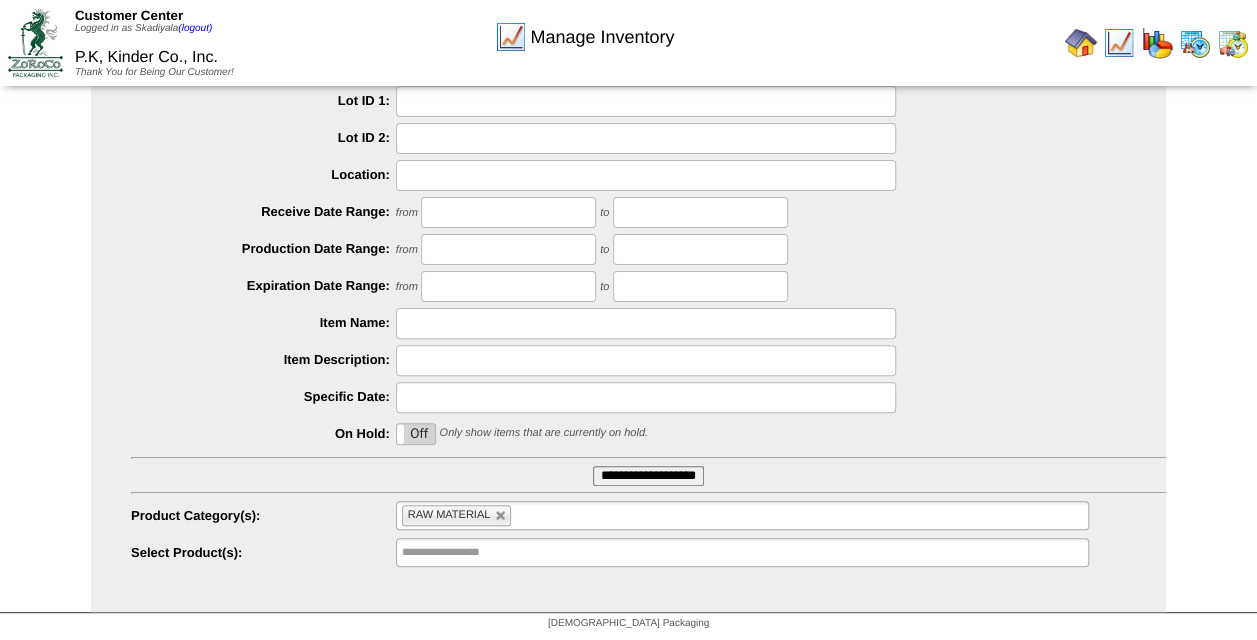 type 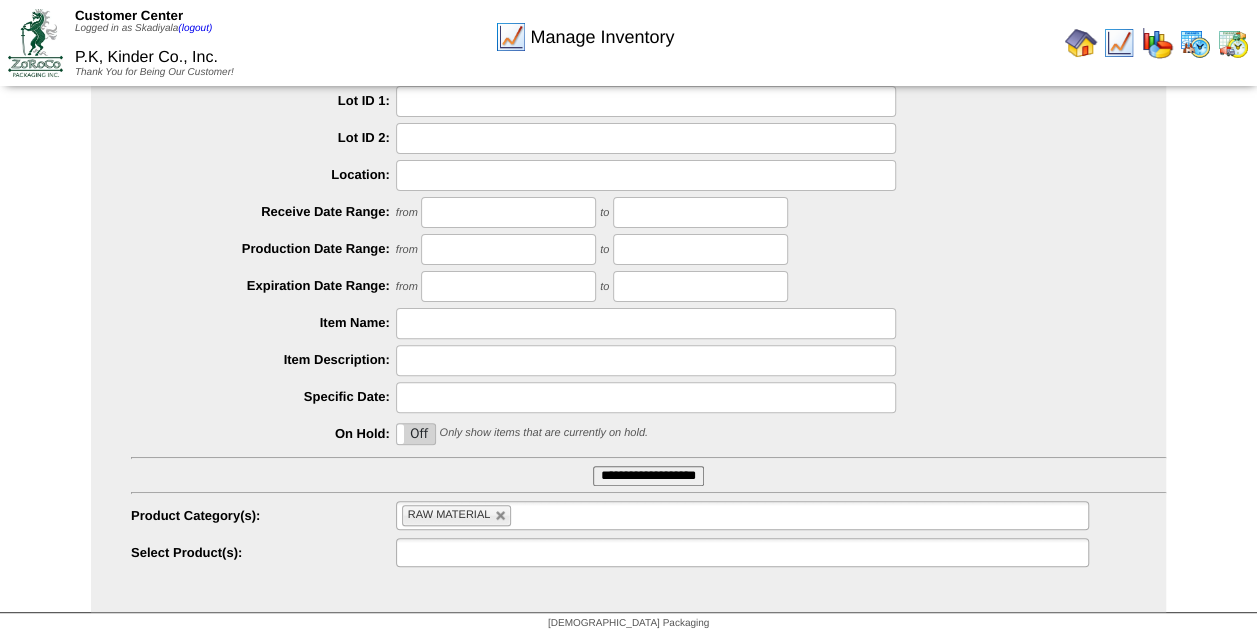 click at bounding box center [742, 552] 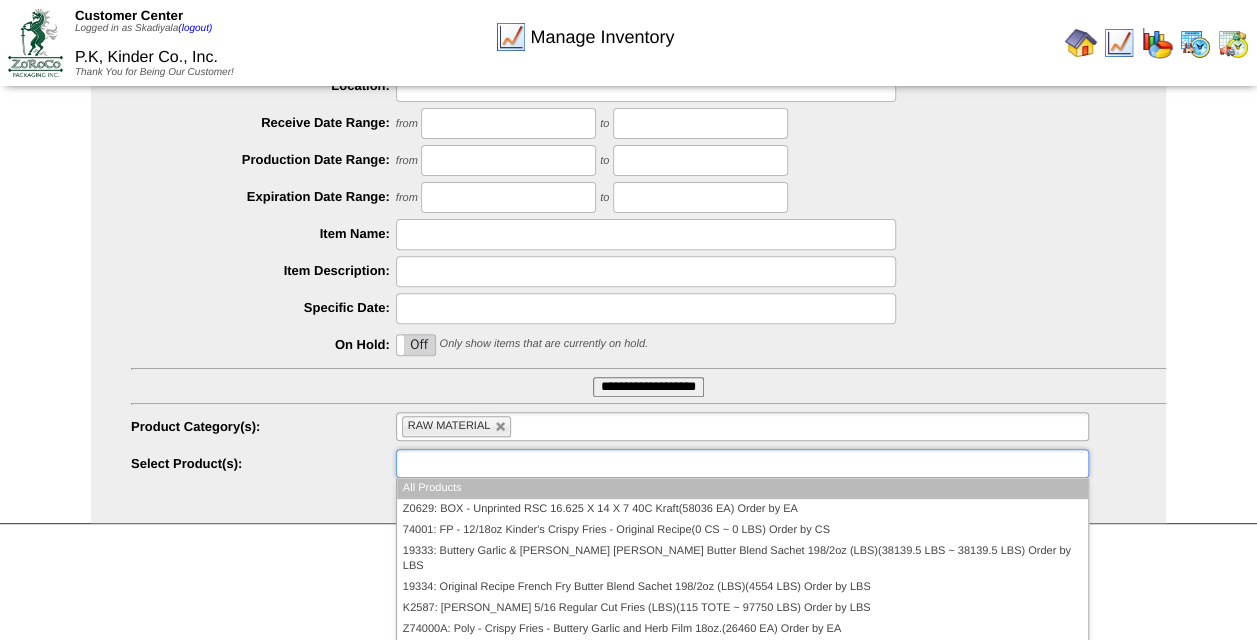 scroll, scrollTop: 268, scrollLeft: 0, axis: vertical 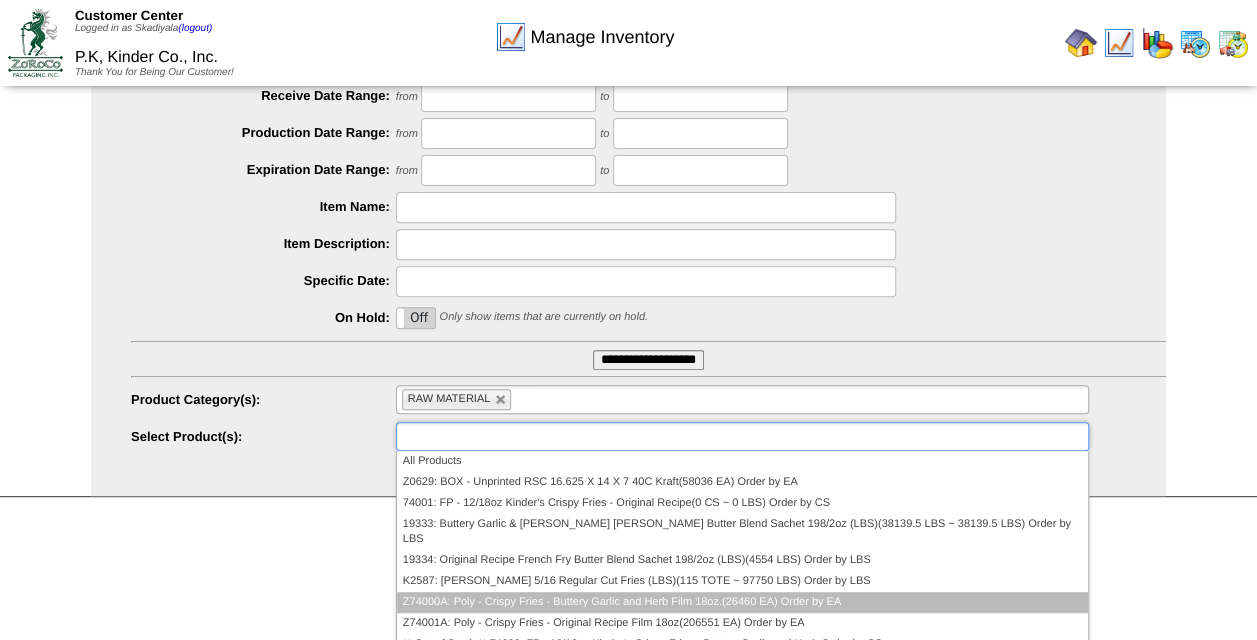 click on "Z74000A: Poly - Crispy Fries - Buttery Garlic and Herb Film 18oz.(26460 EA) Order by EA" at bounding box center (742, 602) 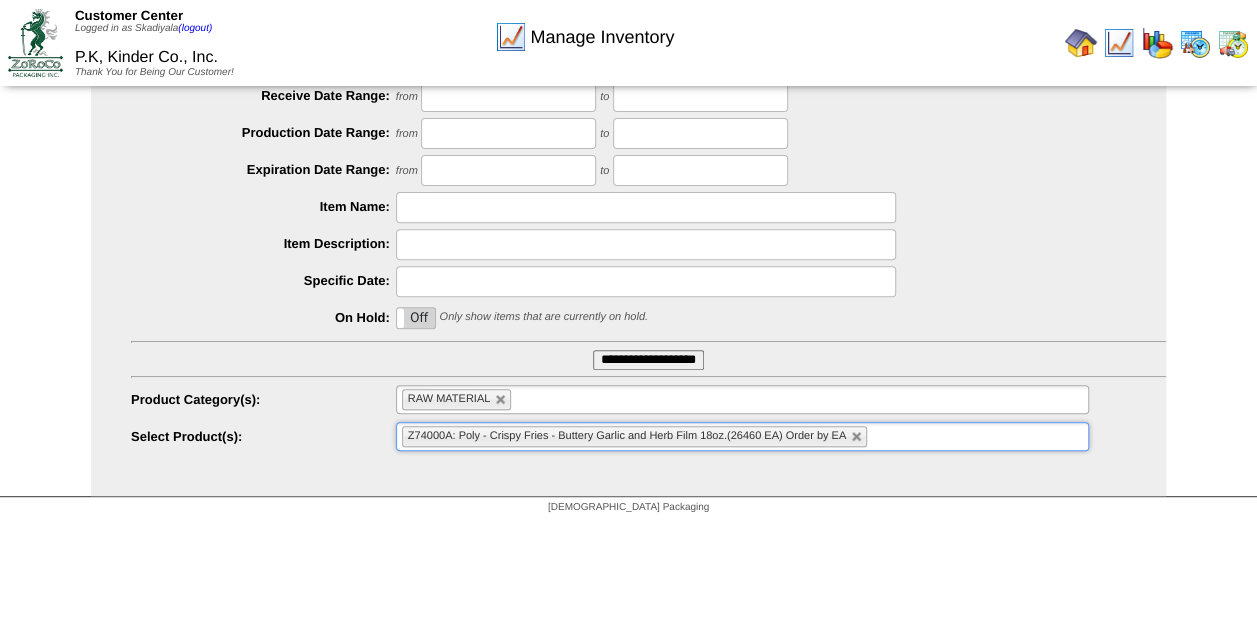 click on "**********" at bounding box center [648, 360] 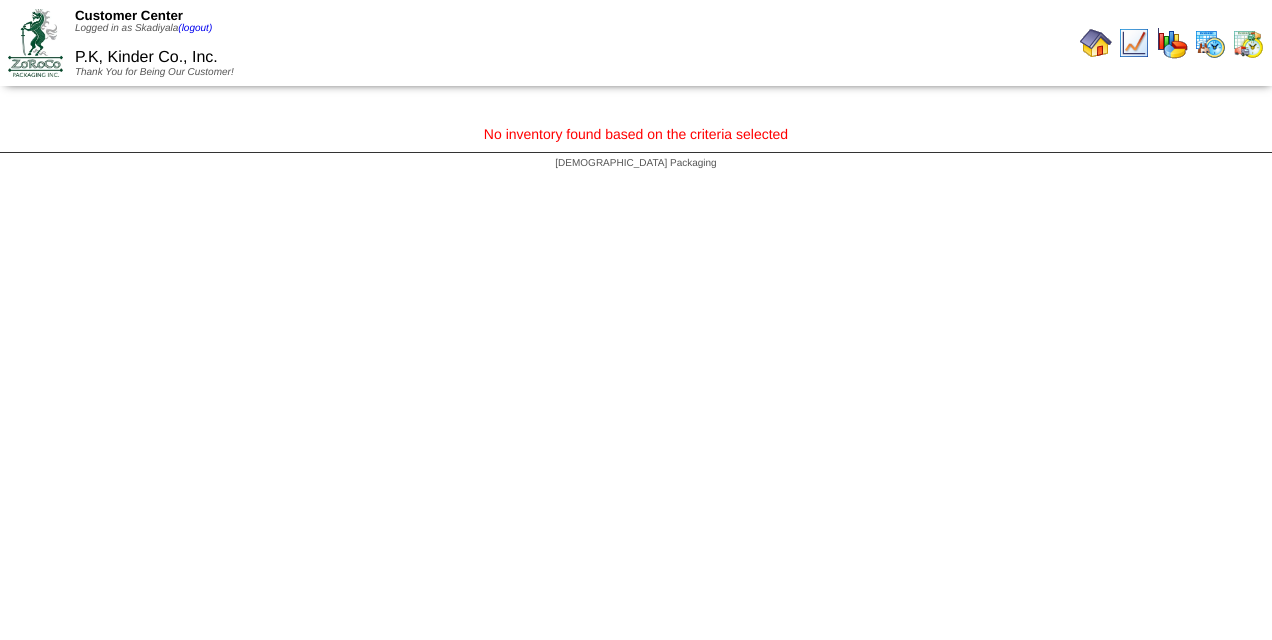 scroll, scrollTop: 0, scrollLeft: 0, axis: both 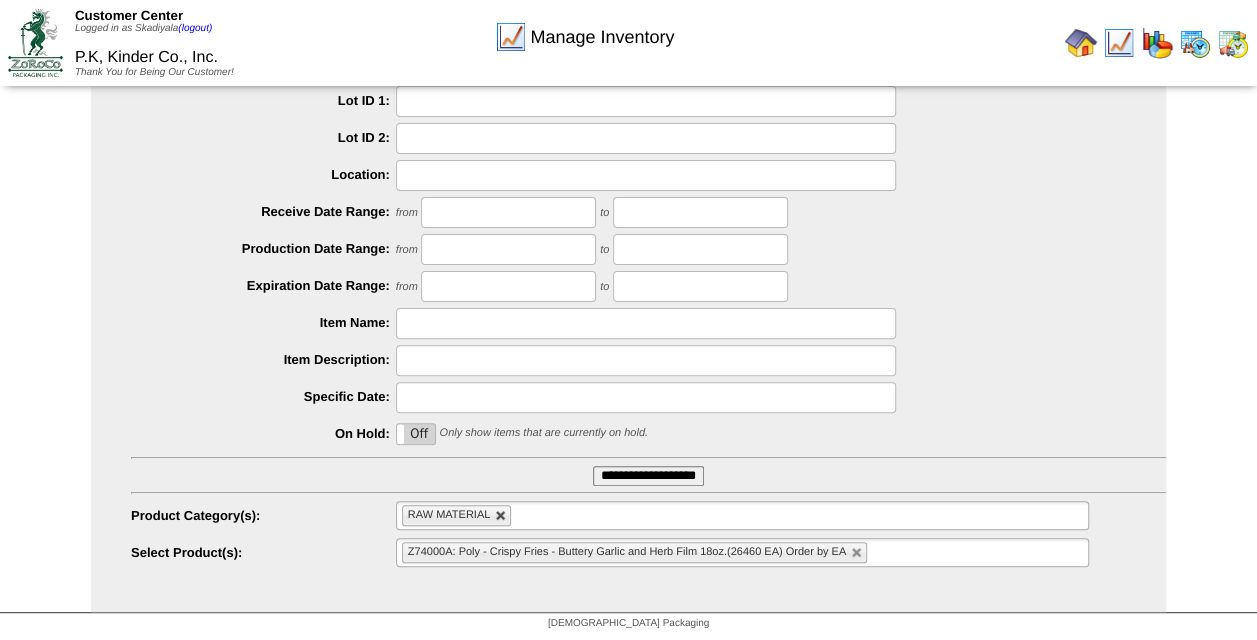 click at bounding box center (501, 516) 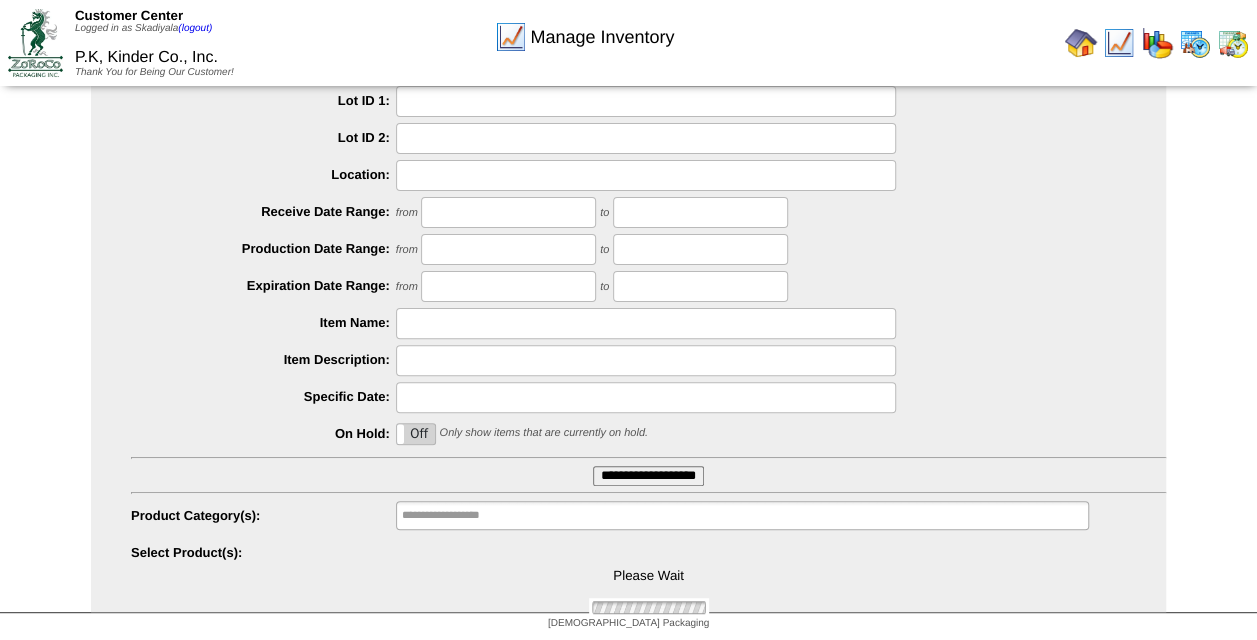 type 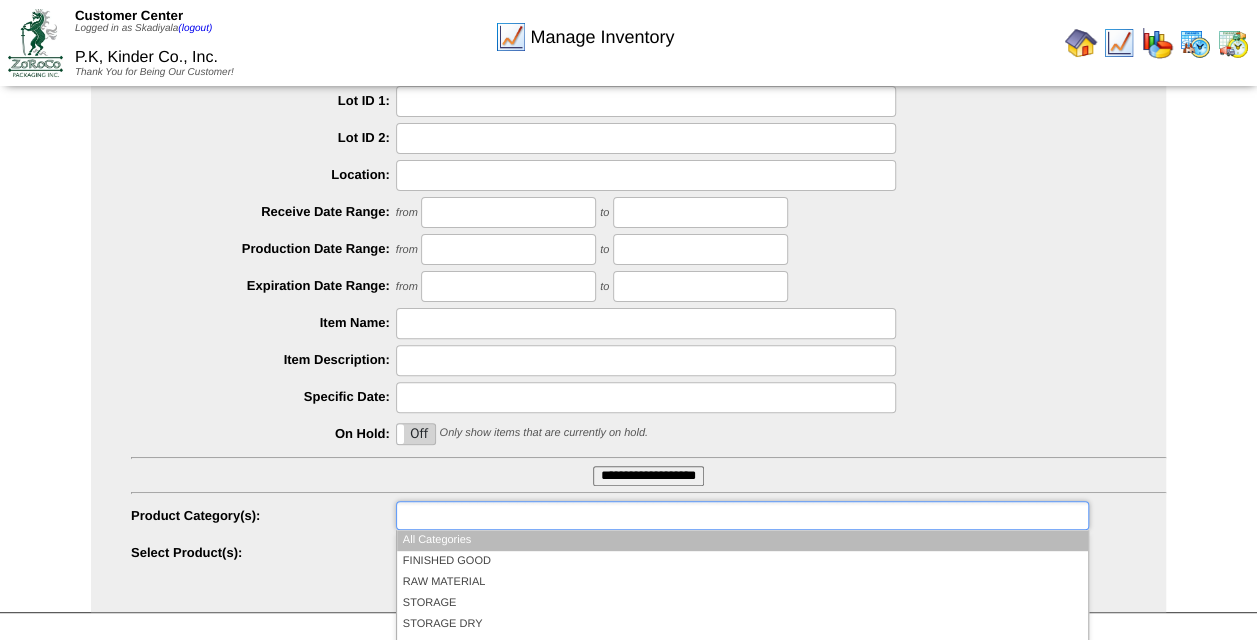 click at bounding box center [466, 515] 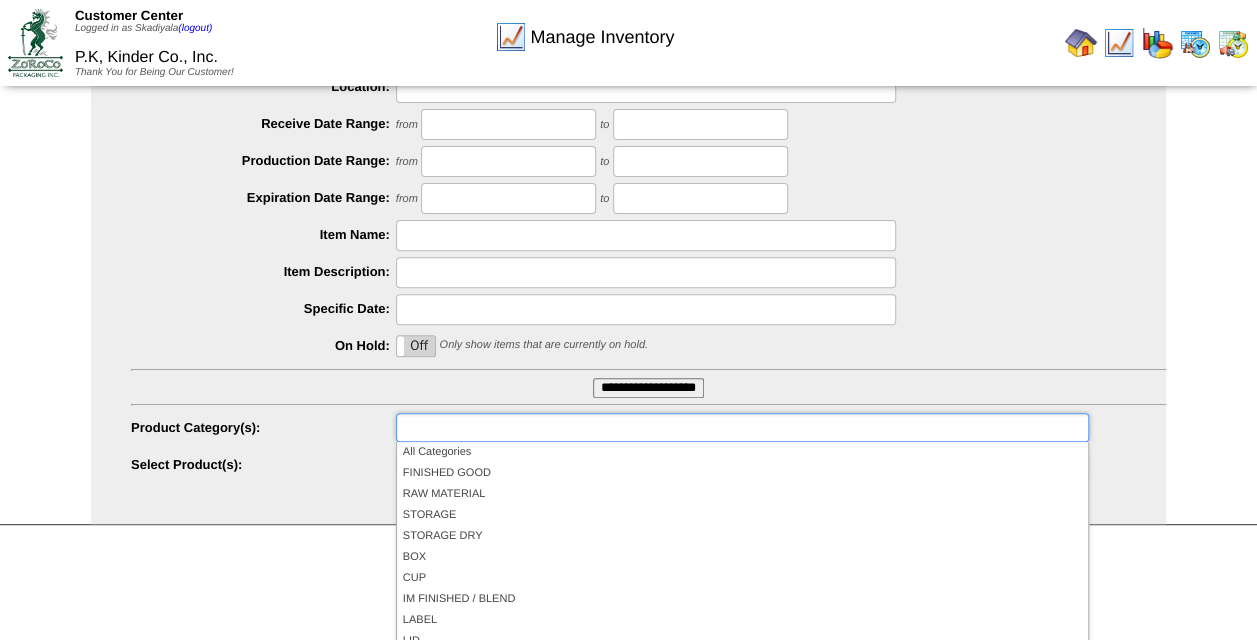 scroll, scrollTop: 282, scrollLeft: 0, axis: vertical 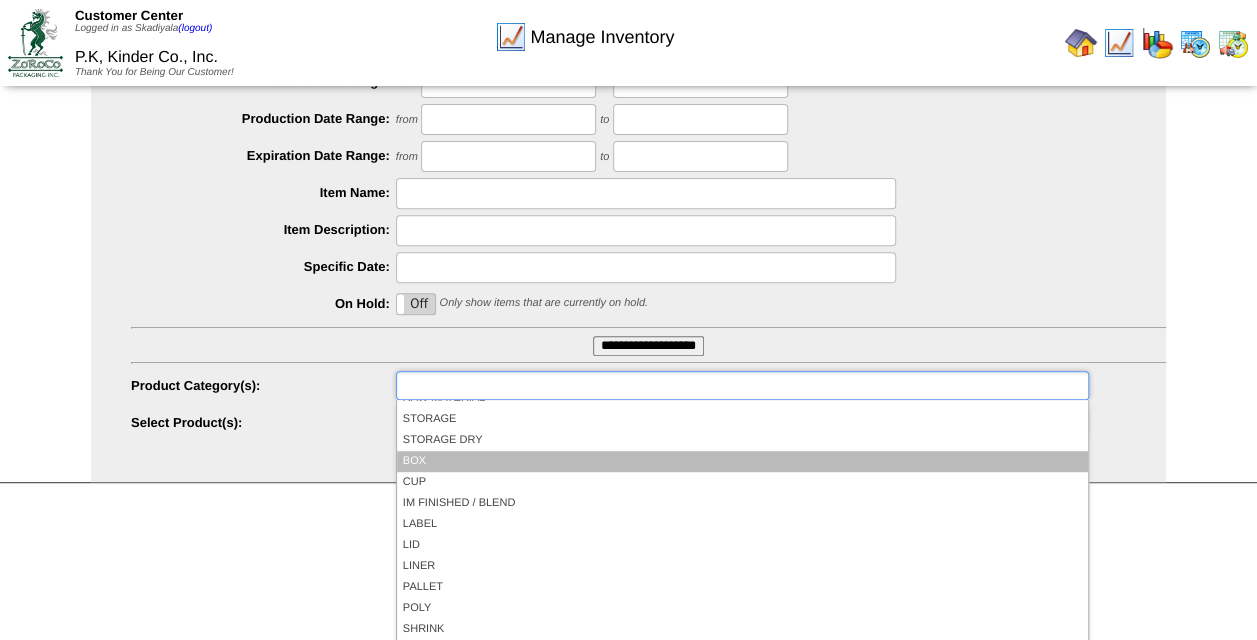 click on "BOX" at bounding box center [742, 461] 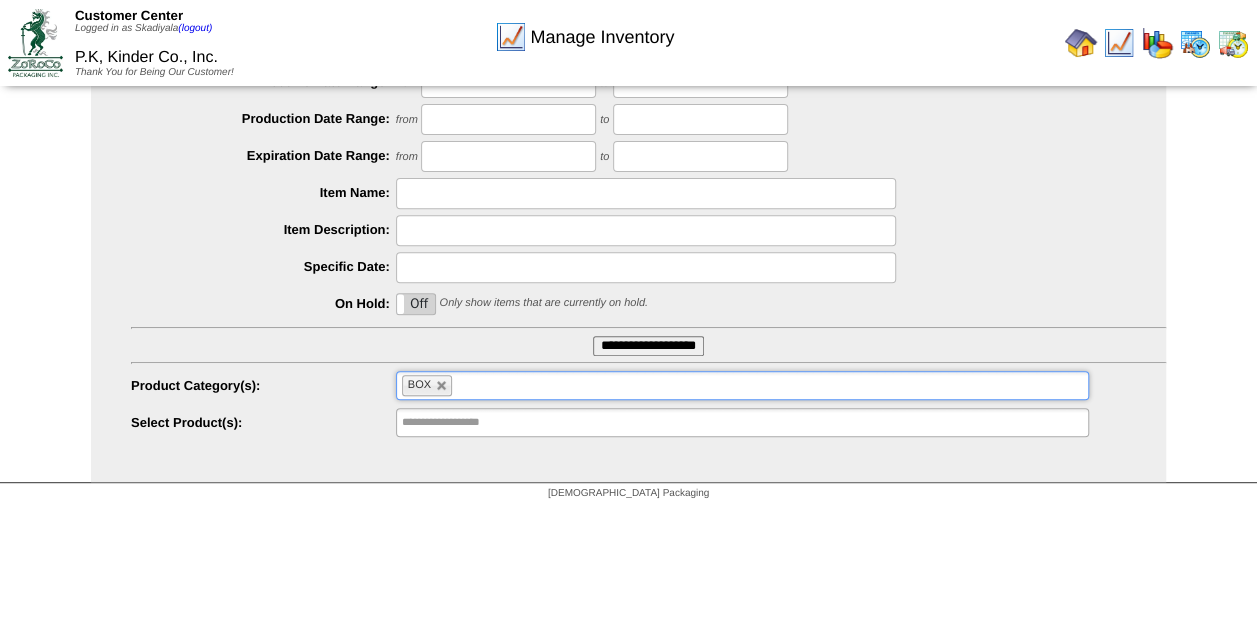 type 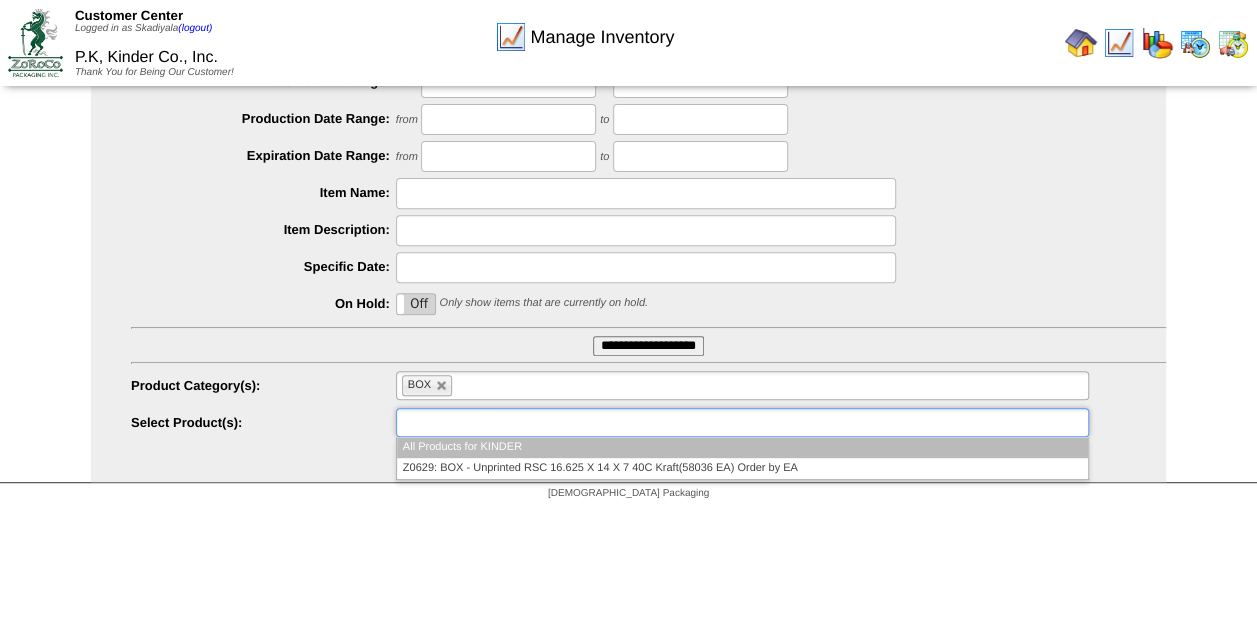 click at bounding box center [742, 422] 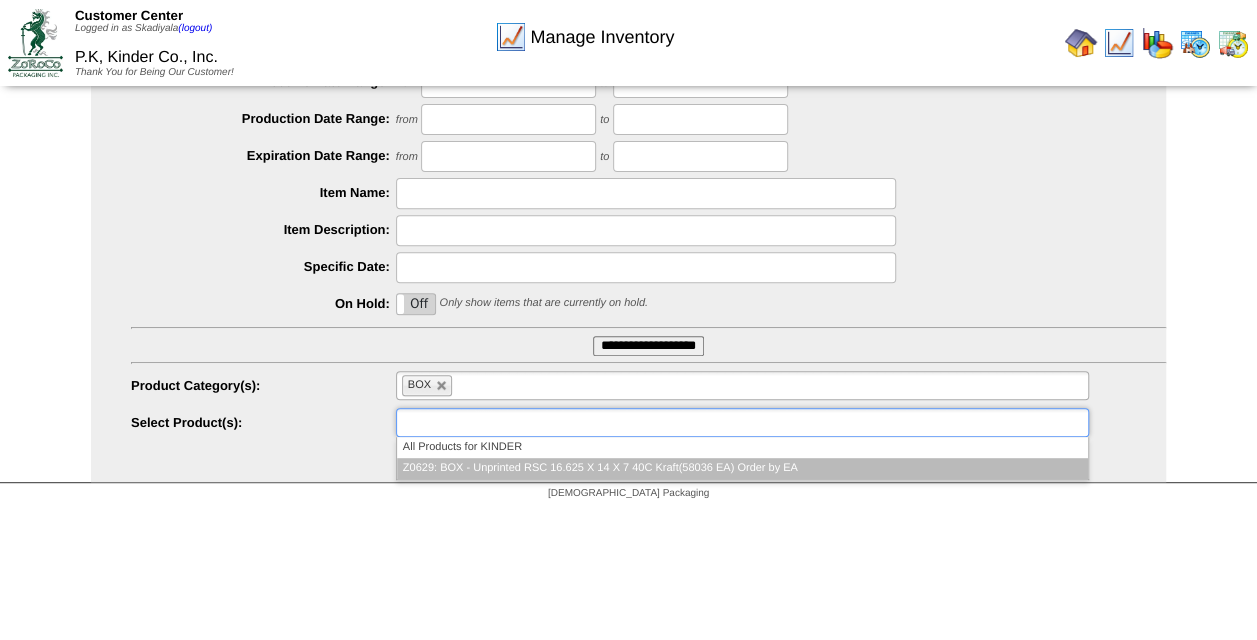 click on "Z0629: BOX - Unprinted RSC 16.625 X 14 X 7 40C Kraft(58036 EA) Order by EA" at bounding box center [742, 468] 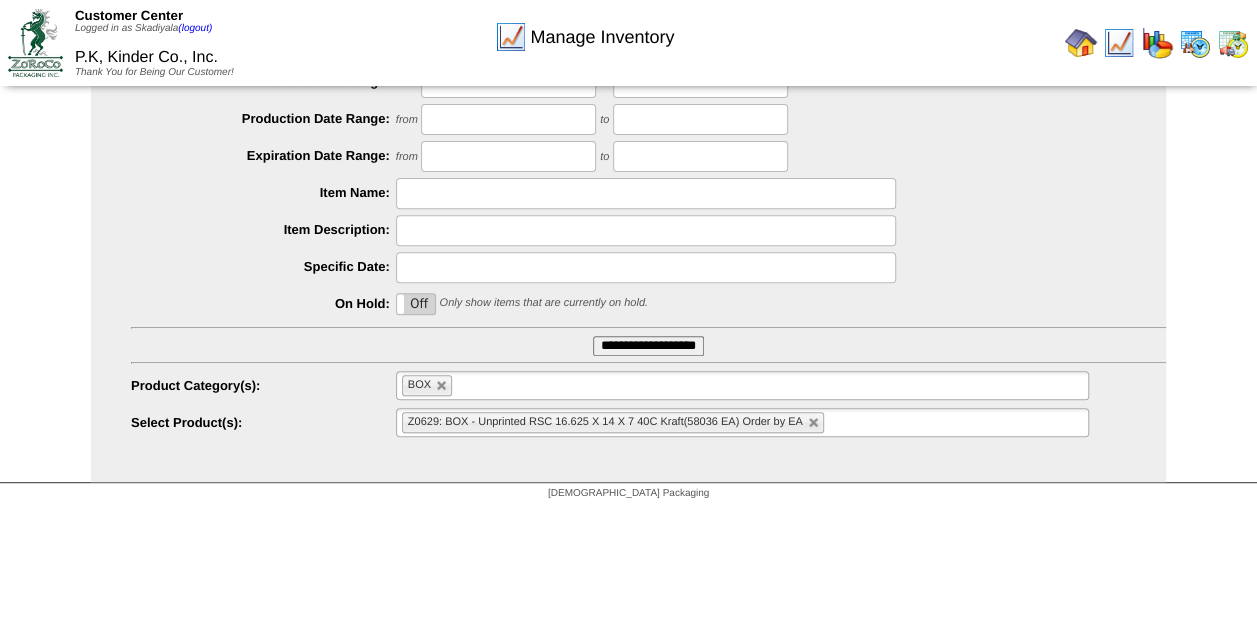 click on "**********" at bounding box center (648, 346) 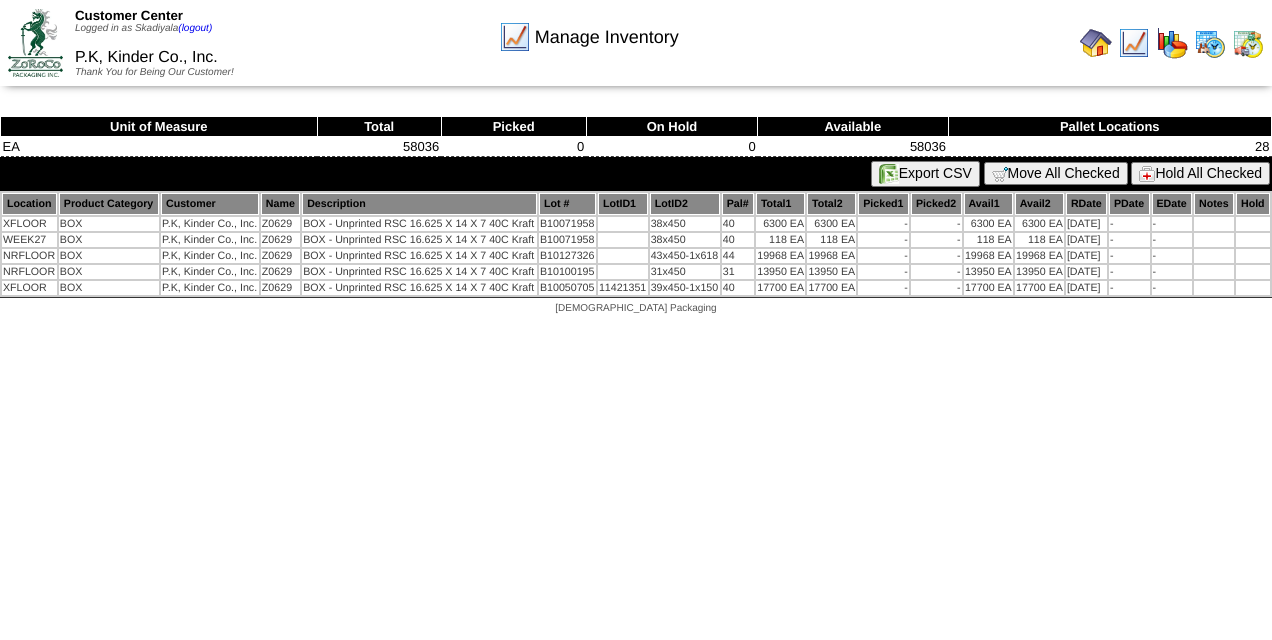scroll, scrollTop: 0, scrollLeft: 0, axis: both 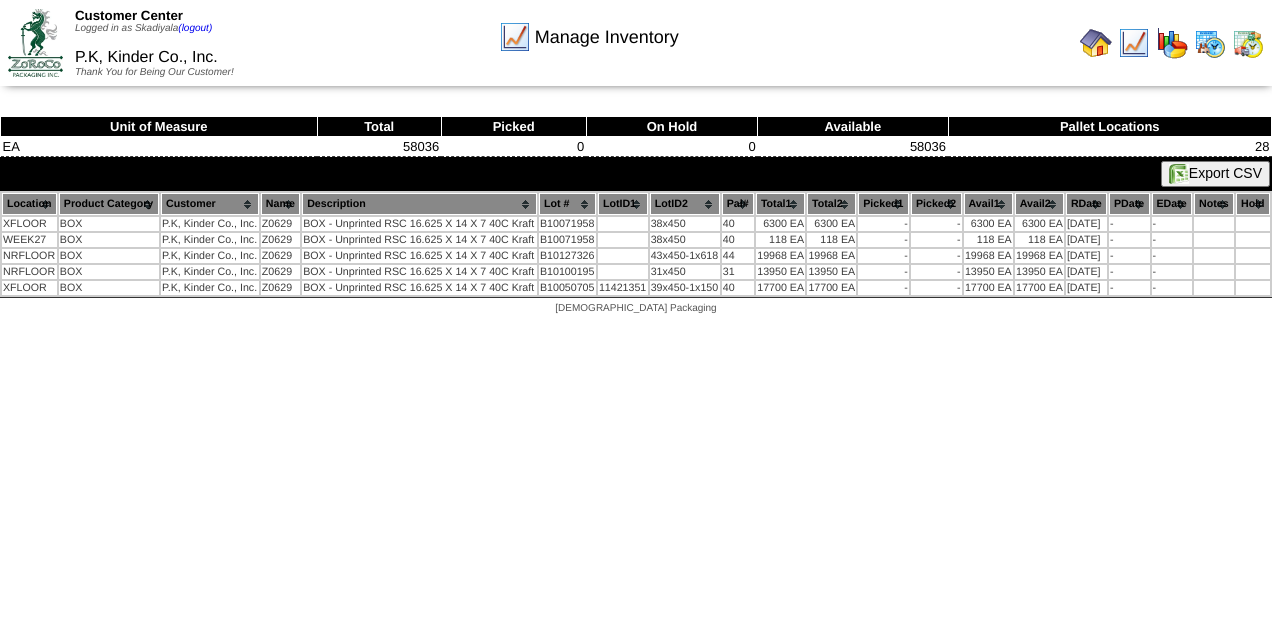 click on "Export CSV" at bounding box center [1215, 174] 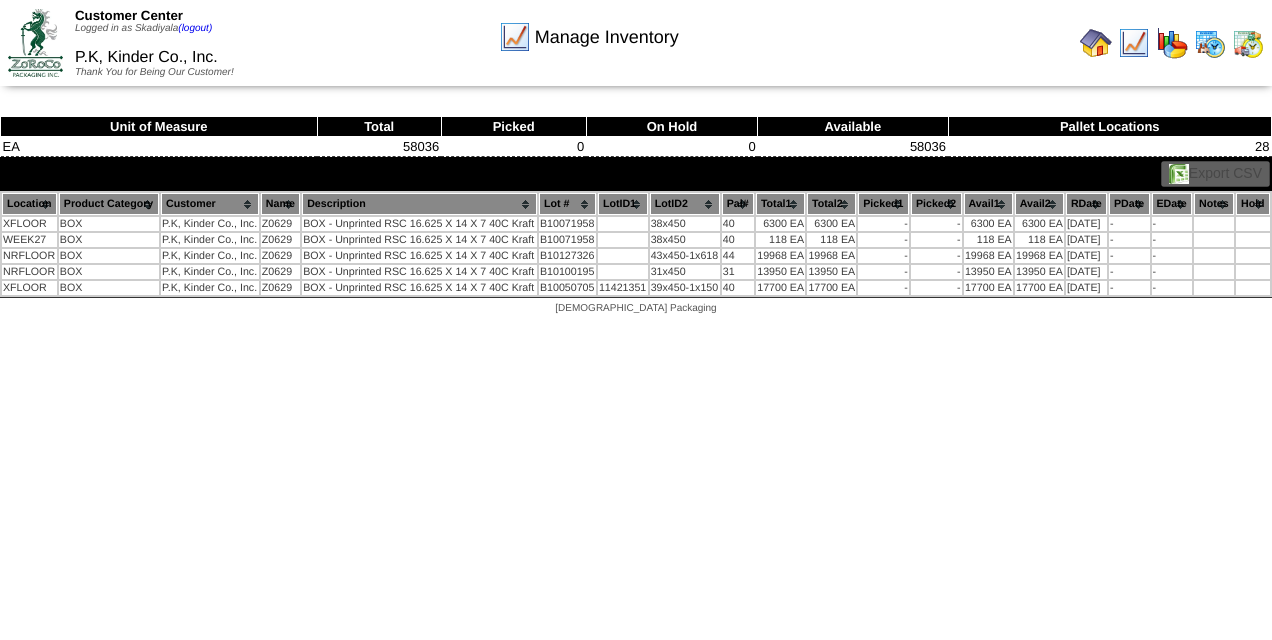 click on "Customer Center
Logged in as Skadiyala                                                                             (logout)
P.K, Kinder Co., Inc.
Thank You for Being Our Customer!" at bounding box center [636, 162] 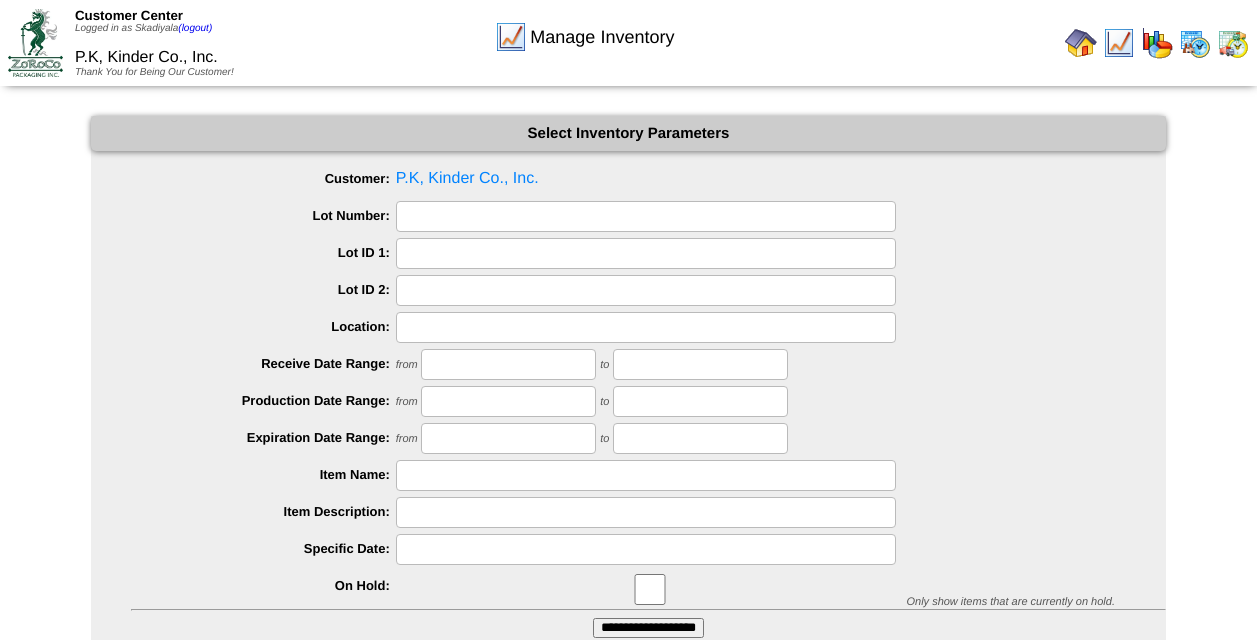 scroll, scrollTop: 152, scrollLeft: 0, axis: vertical 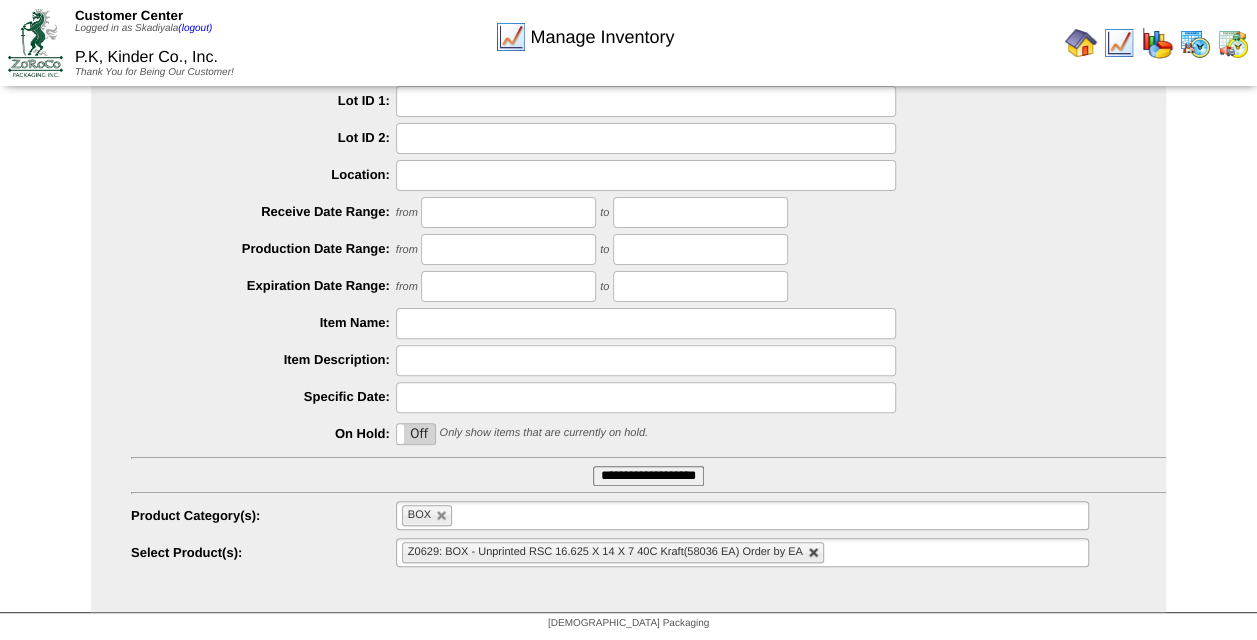 click at bounding box center [814, 553] 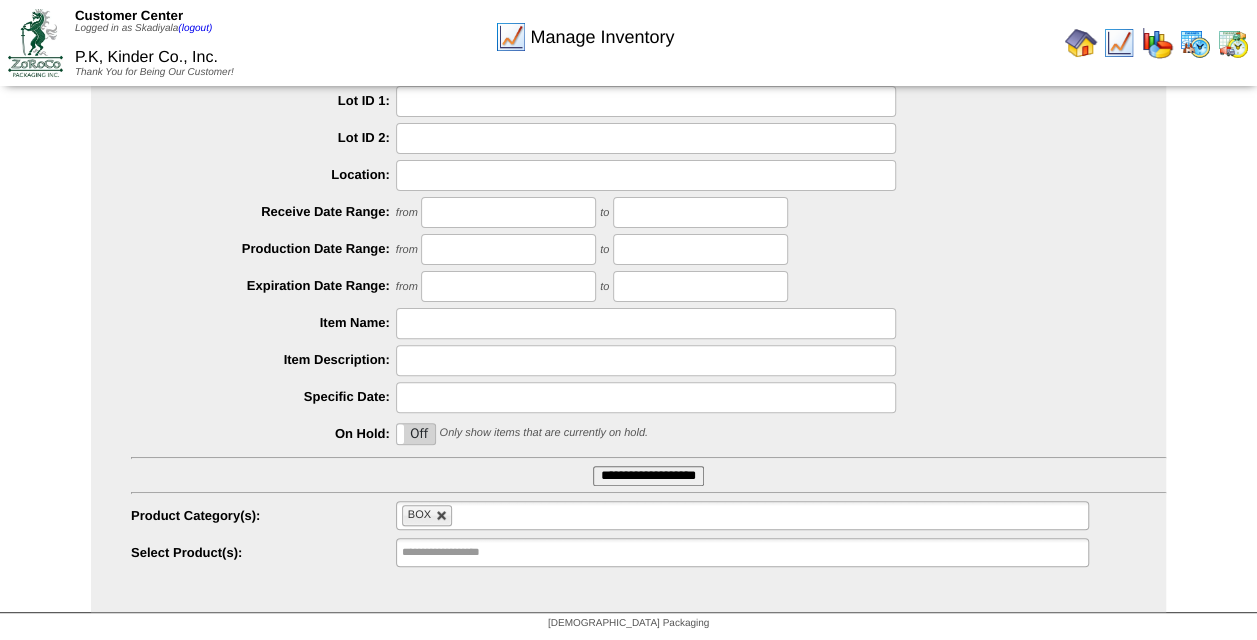 click at bounding box center [442, 516] 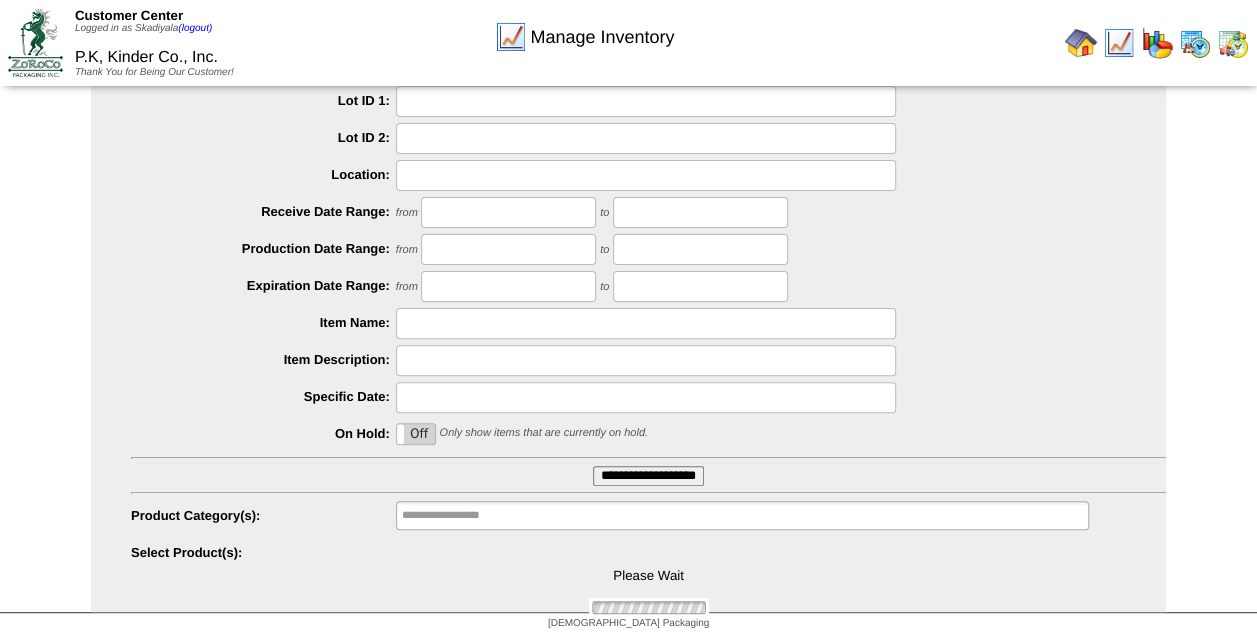 type 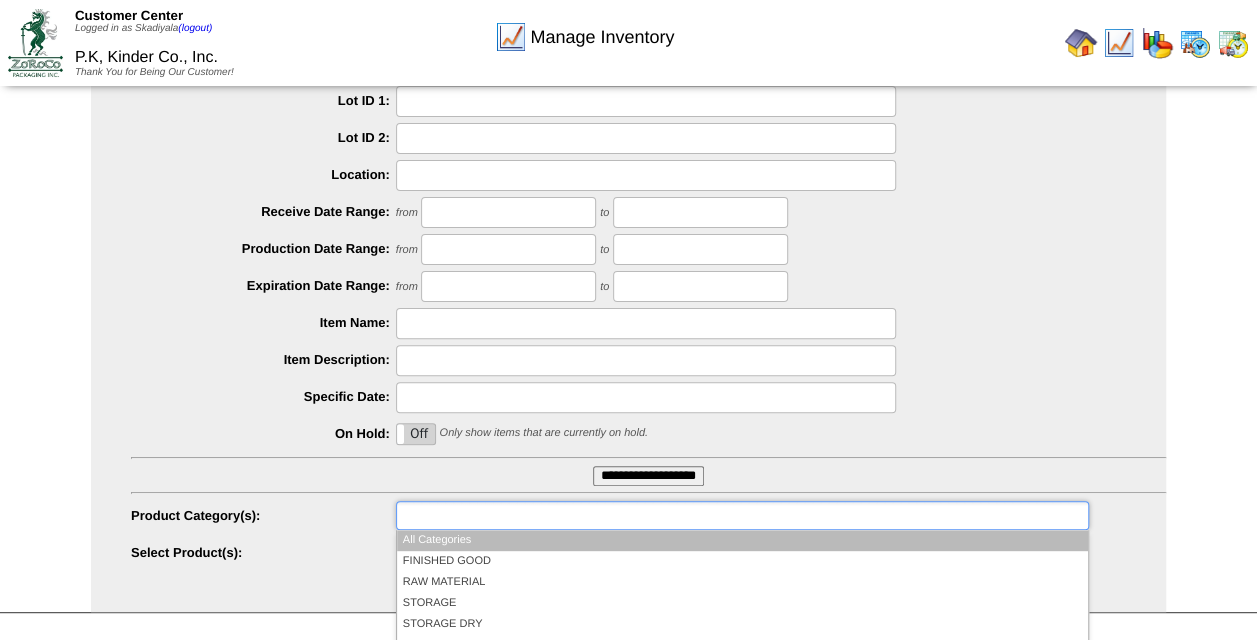 click at bounding box center [466, 515] 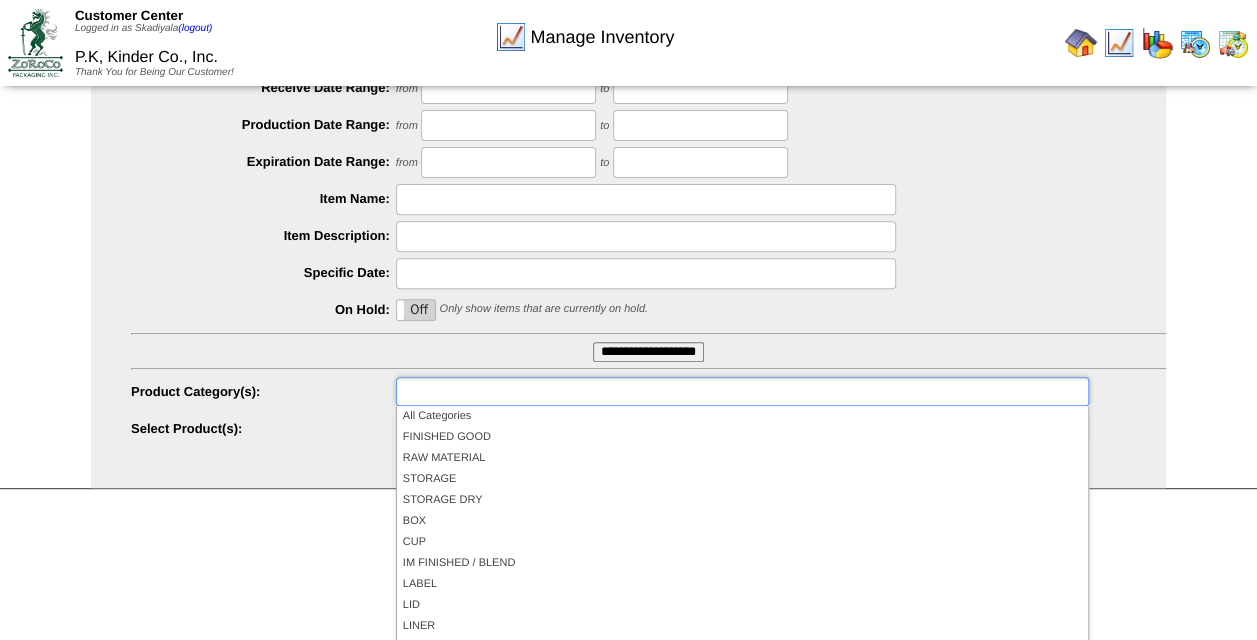 scroll, scrollTop: 282, scrollLeft: 0, axis: vertical 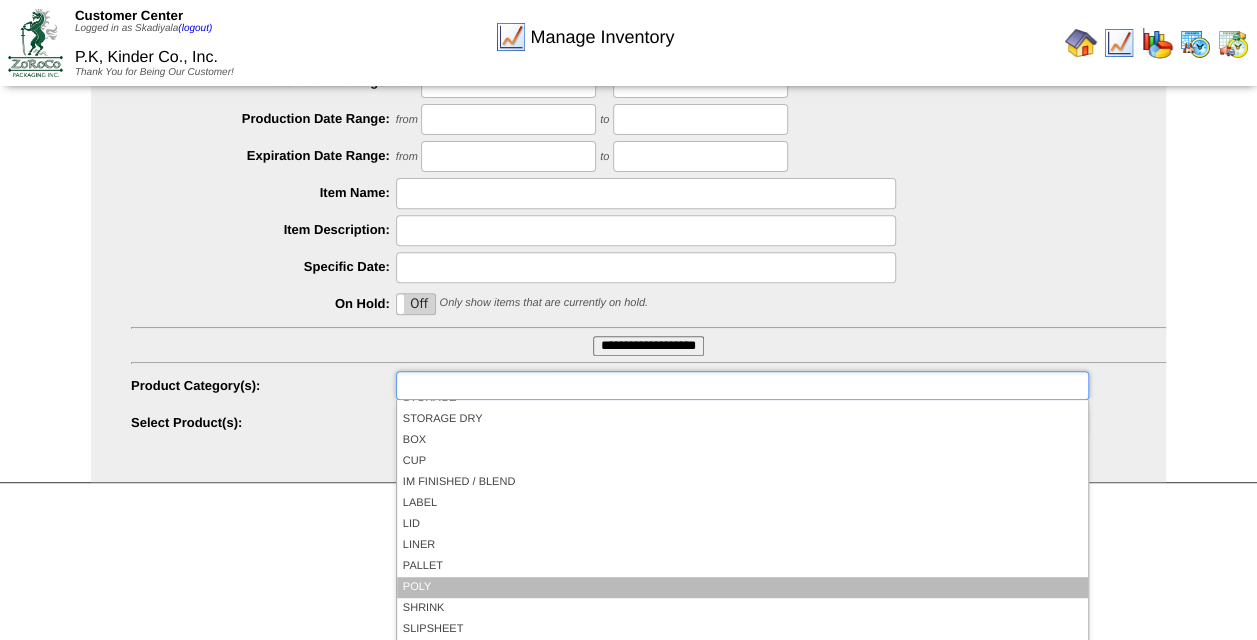 click on "POLY" at bounding box center [742, 587] 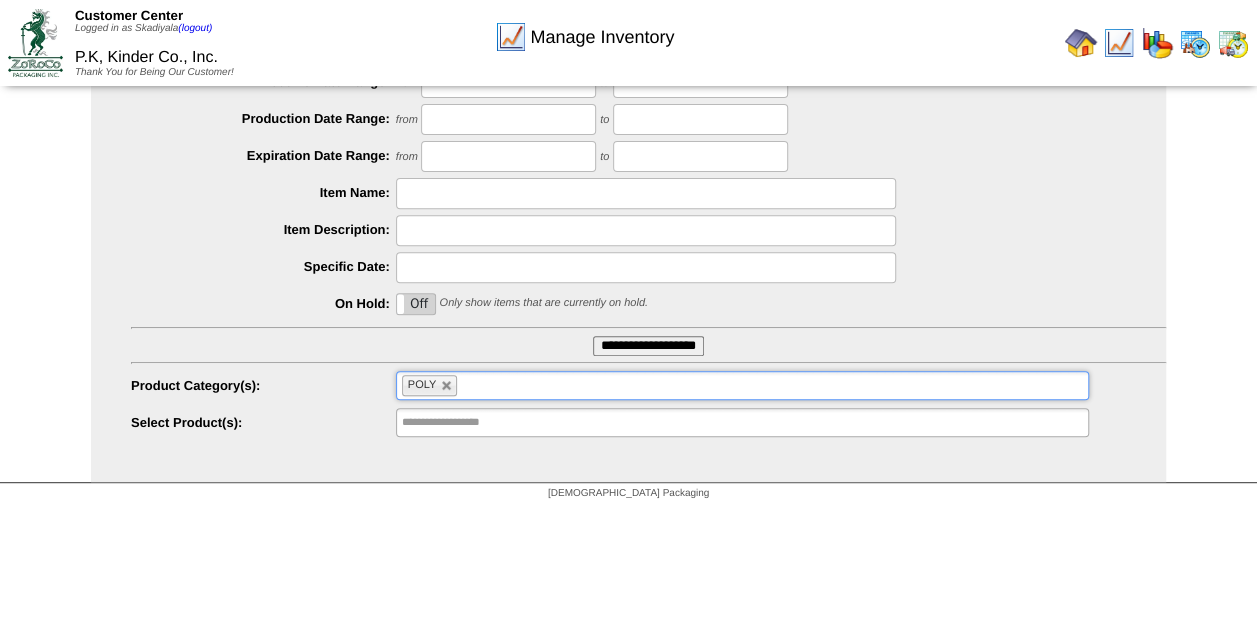 type 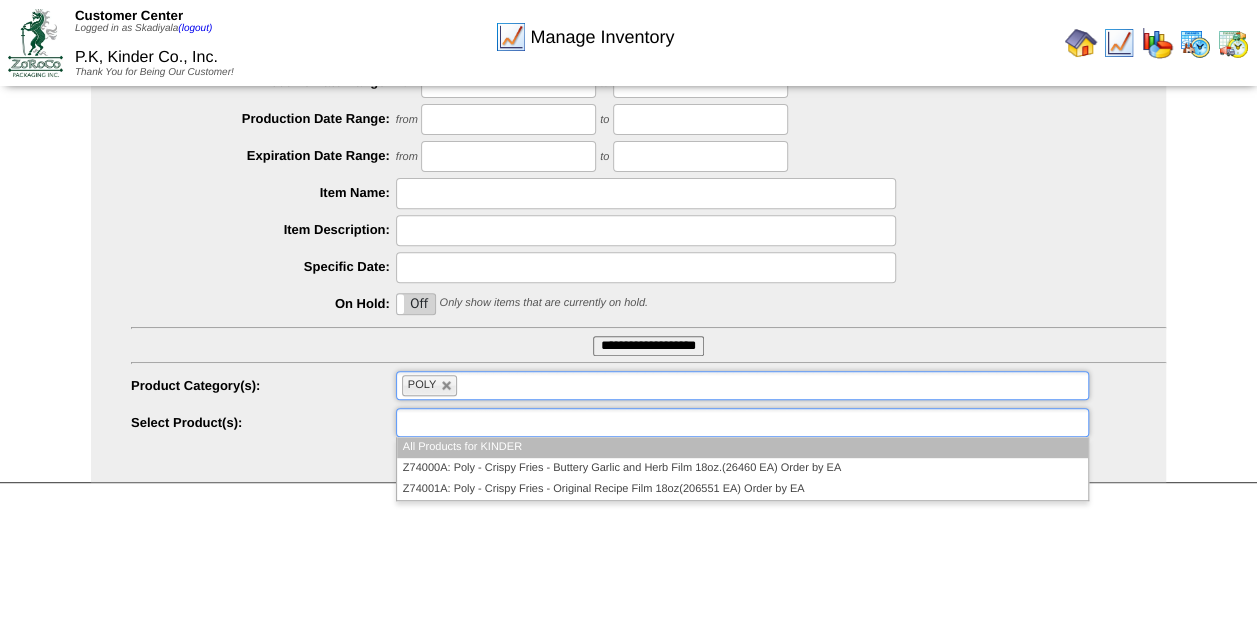 click at bounding box center [742, 422] 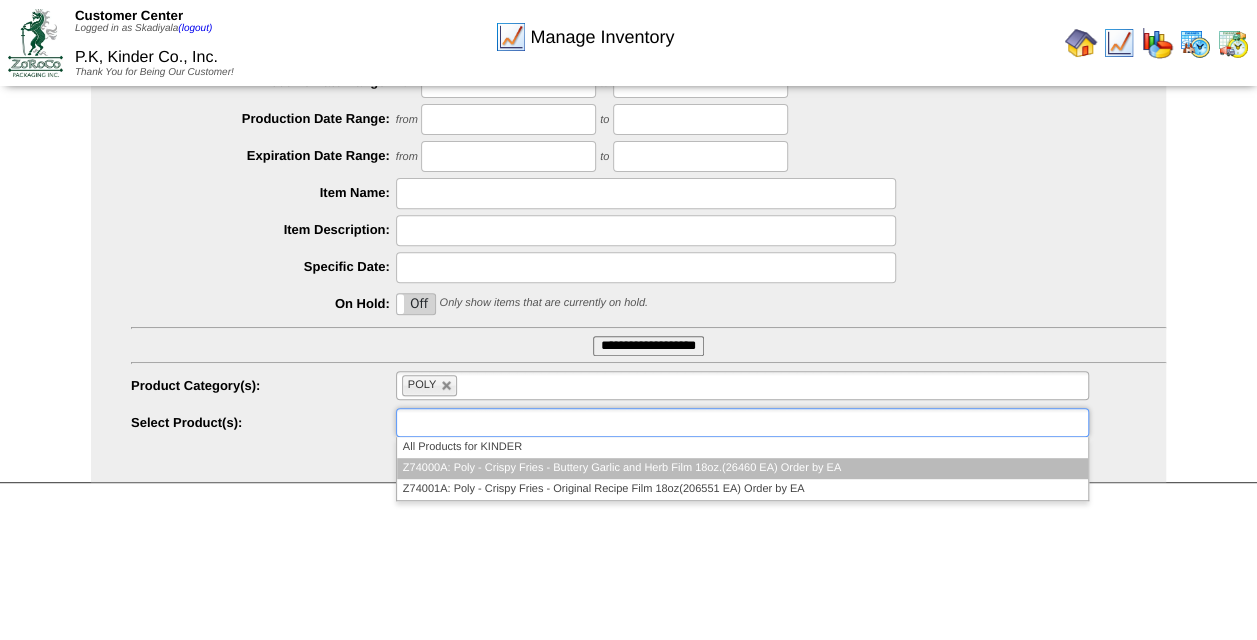 click on "Z74000A: Poly - Crispy Fries - Buttery Garlic and Herb Film 18oz.(26460 EA) Order by EA" at bounding box center [742, 468] 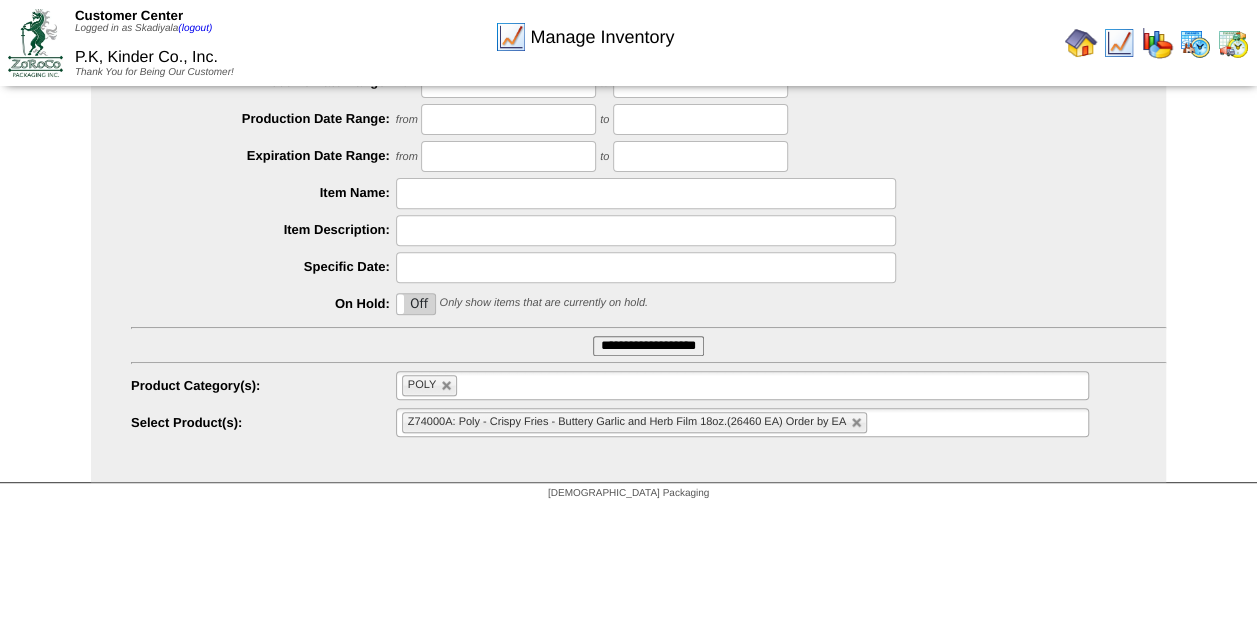 click on "**********" at bounding box center [648, 346] 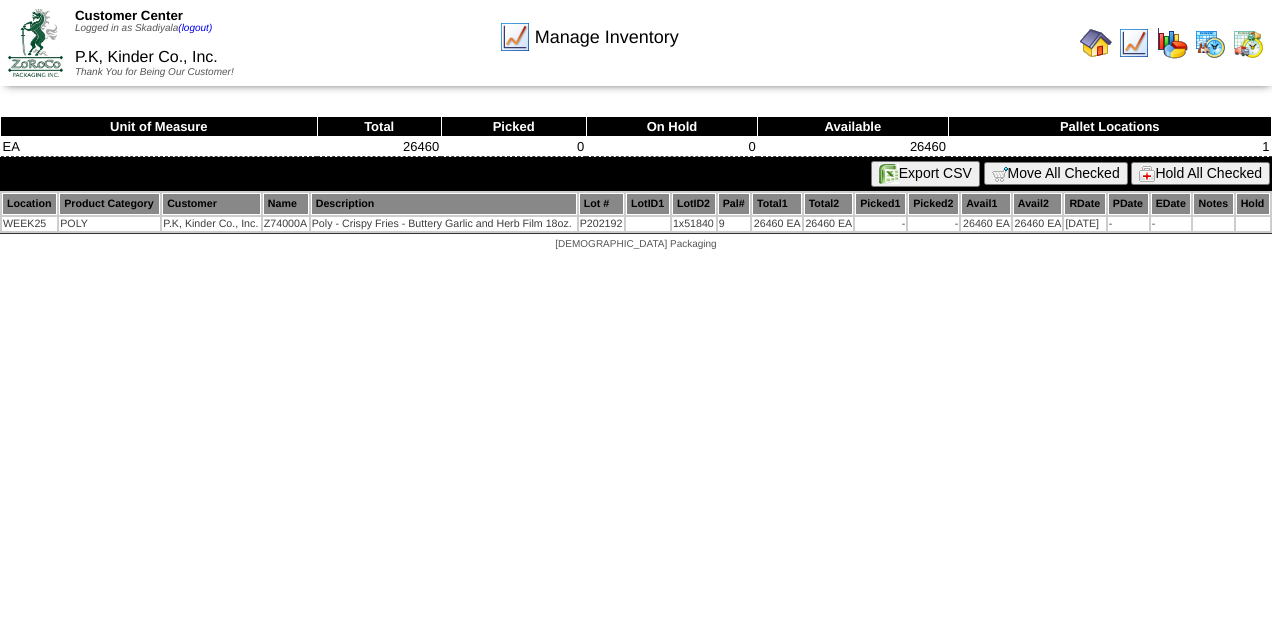 scroll, scrollTop: 0, scrollLeft: 0, axis: both 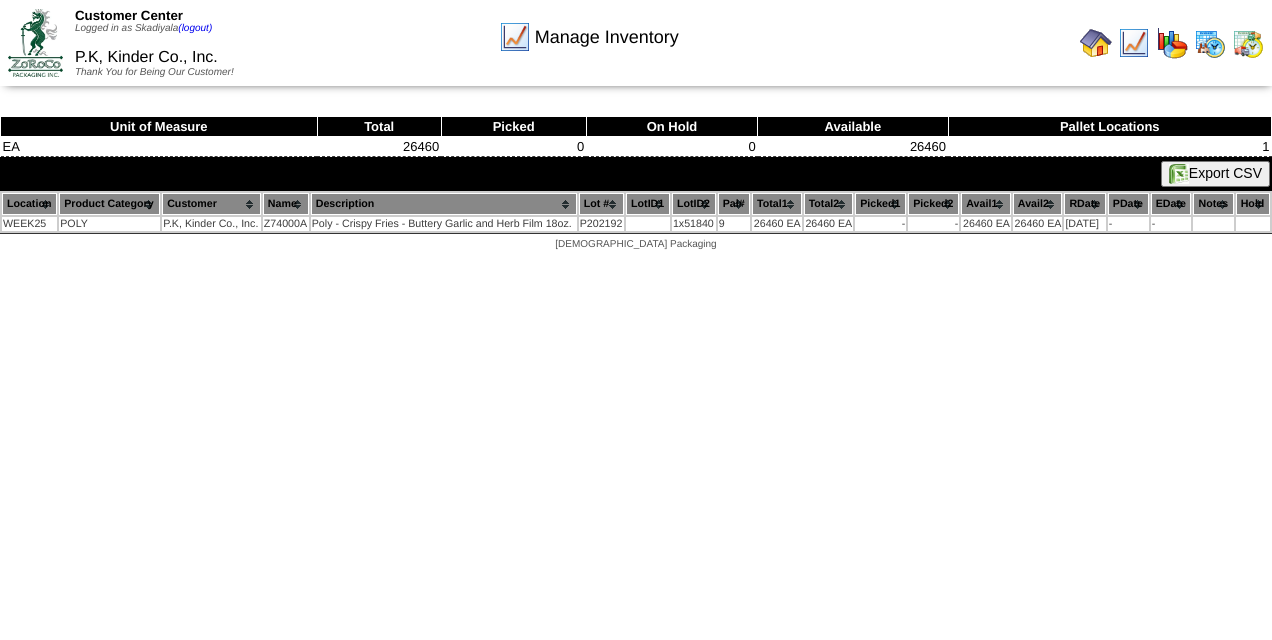 click on "Customer Center
Logged in as Skadiyala                                                                             (logout)
P.K, Kinder Co., Inc.
Thank You for Being Our Customer!" 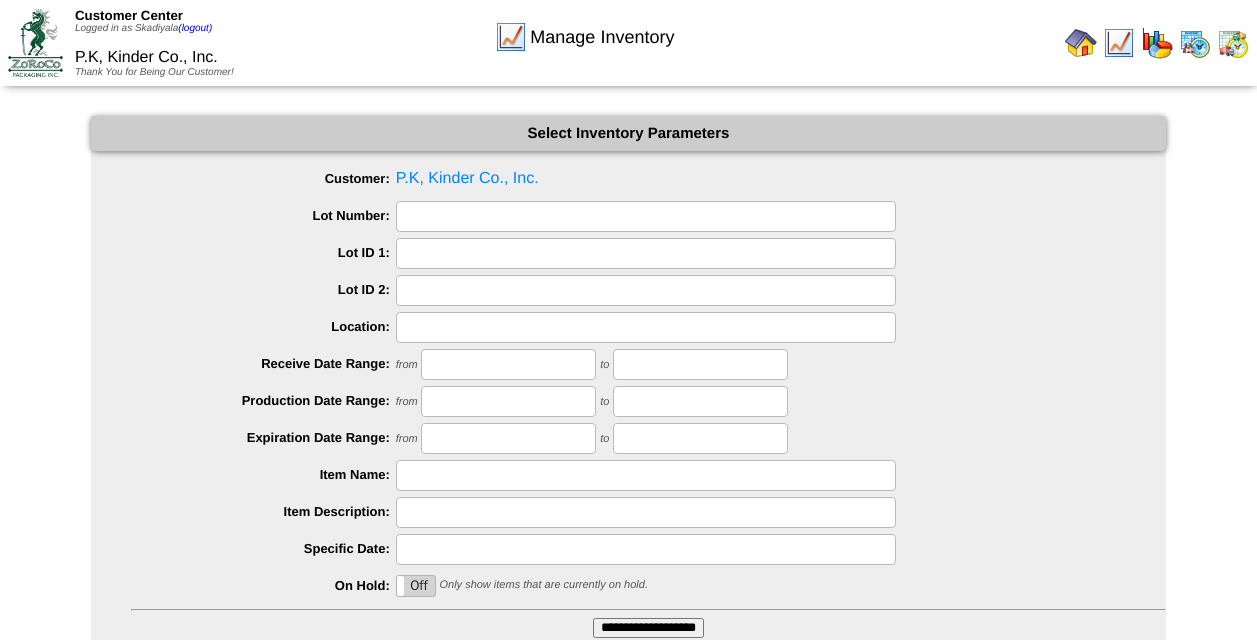 scroll, scrollTop: 152, scrollLeft: 0, axis: vertical 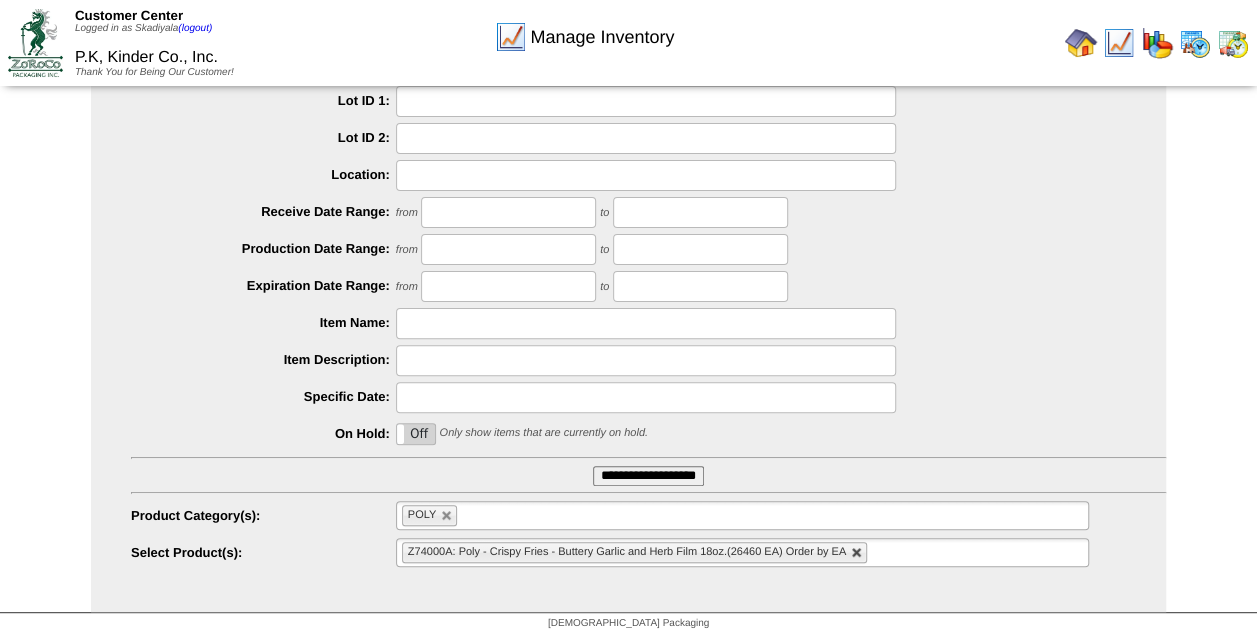 click at bounding box center [857, 553] 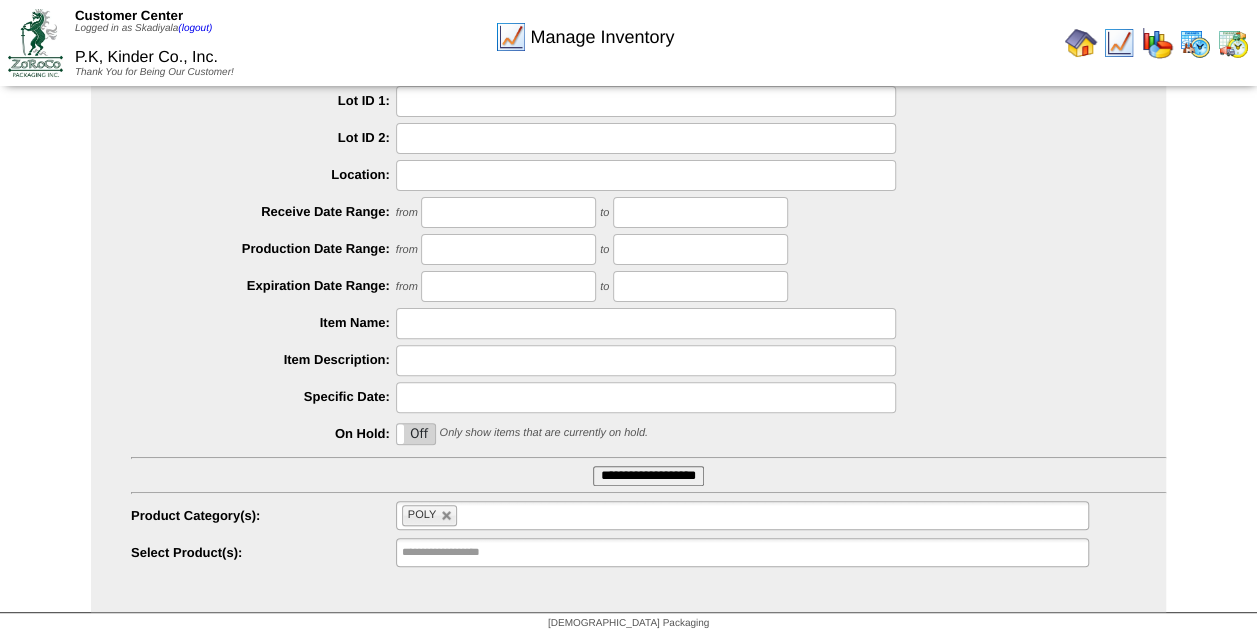 type 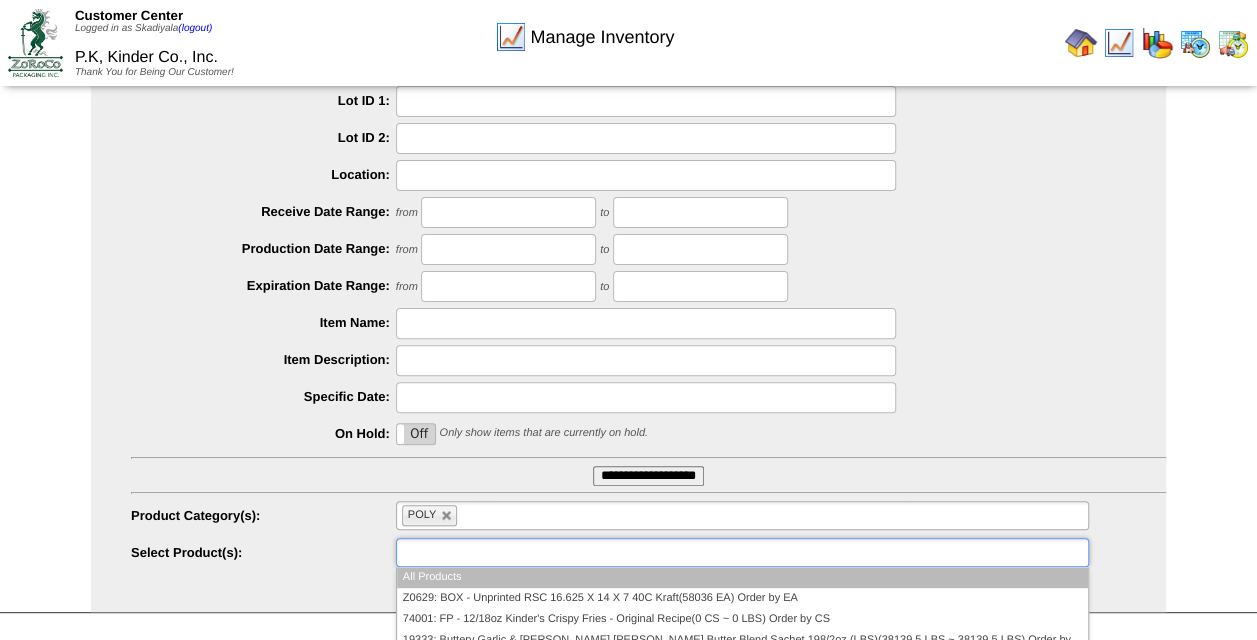click at bounding box center (742, 552) 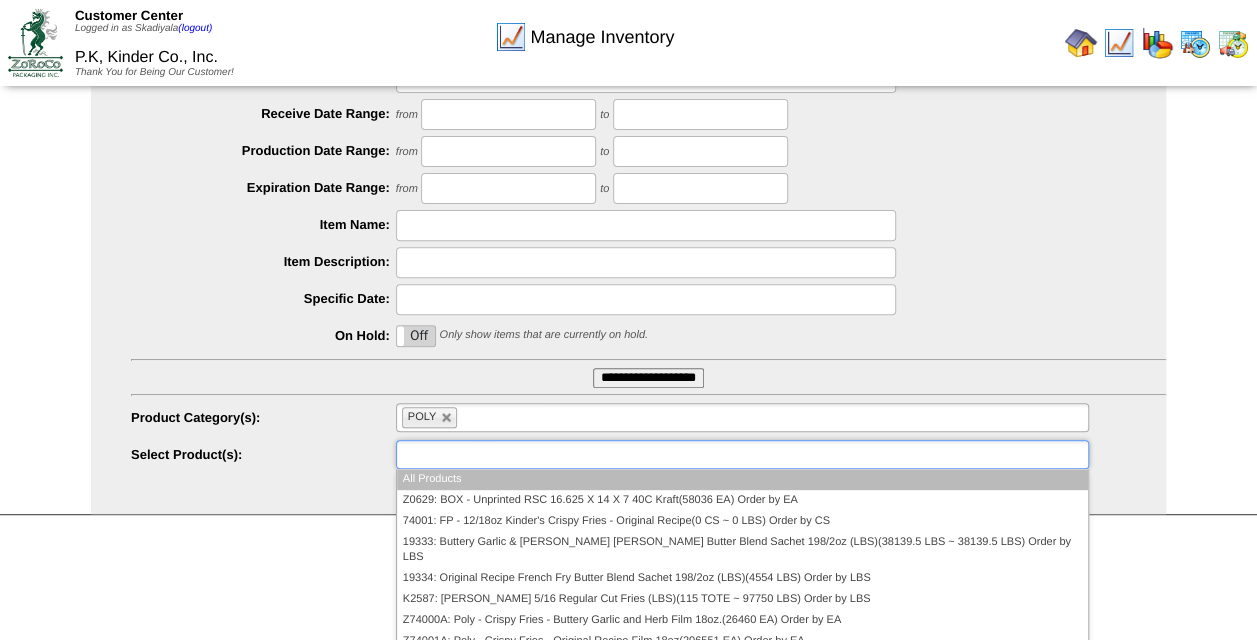 scroll, scrollTop: 268, scrollLeft: 0, axis: vertical 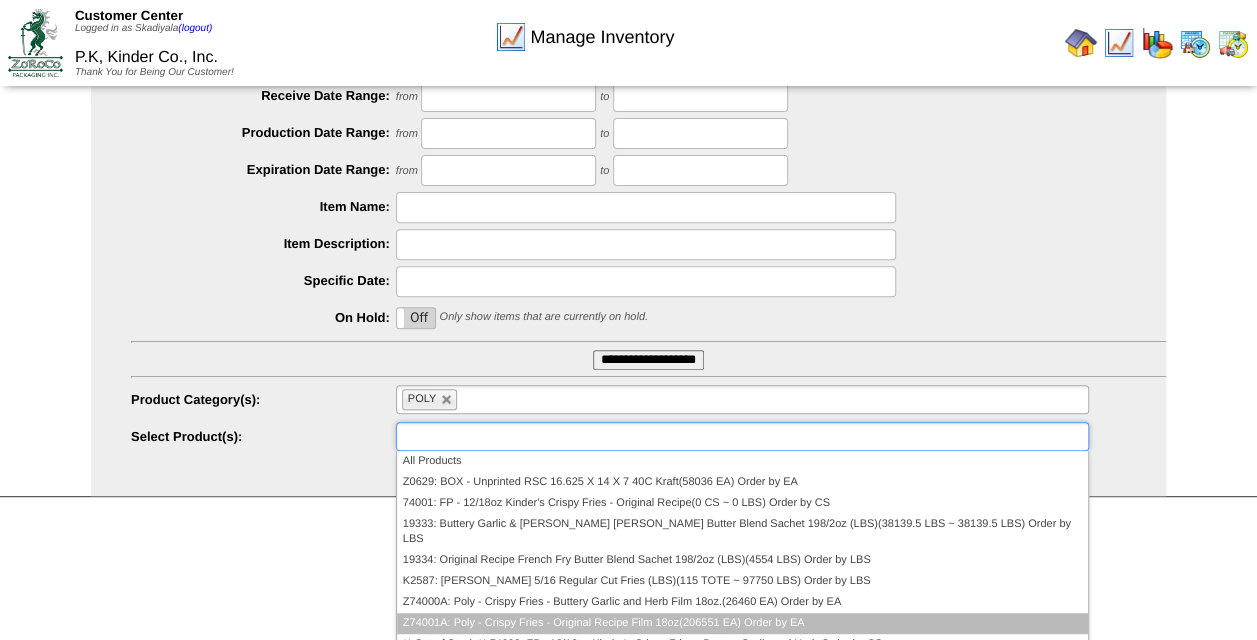 click on "Z74001A: Poly - Crispy Fries - Original Recipe Film 18oz(206551 EA) Order by EA" at bounding box center (742, 623) 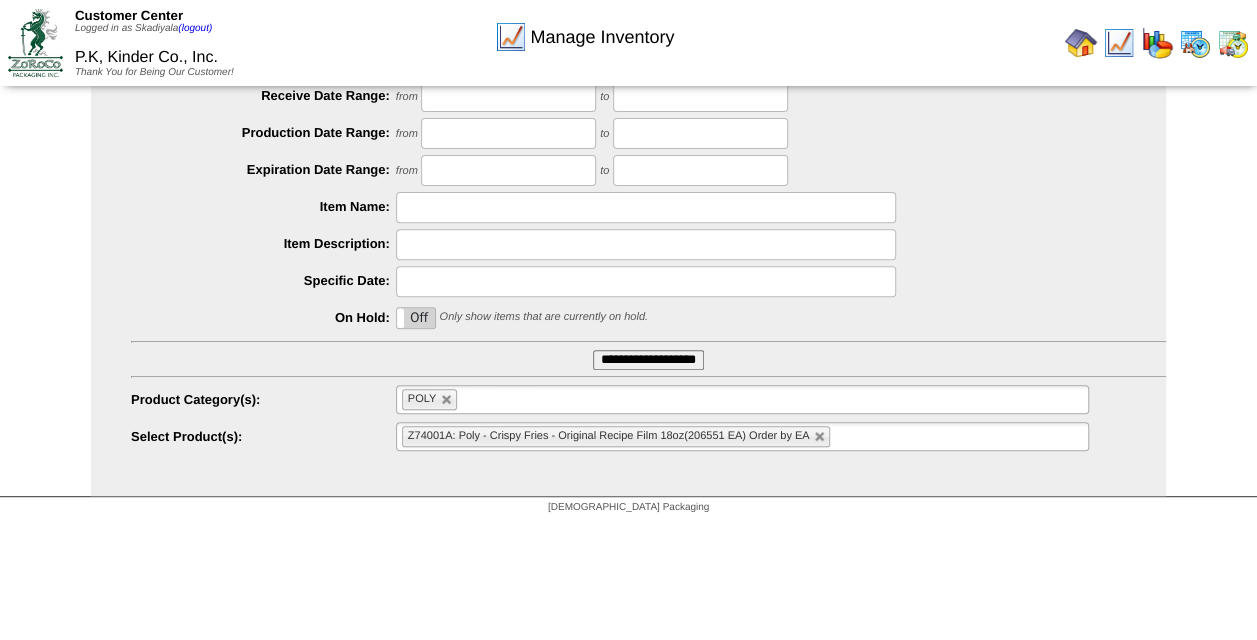click on "**********" at bounding box center [648, 360] 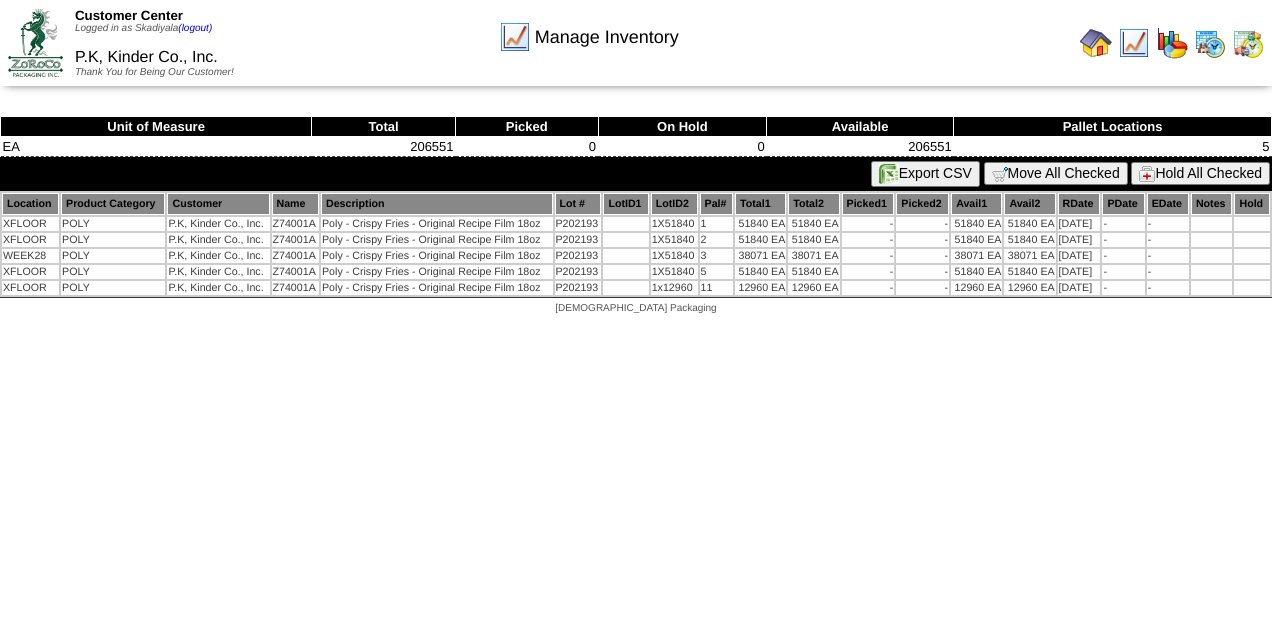 scroll, scrollTop: 0, scrollLeft: 0, axis: both 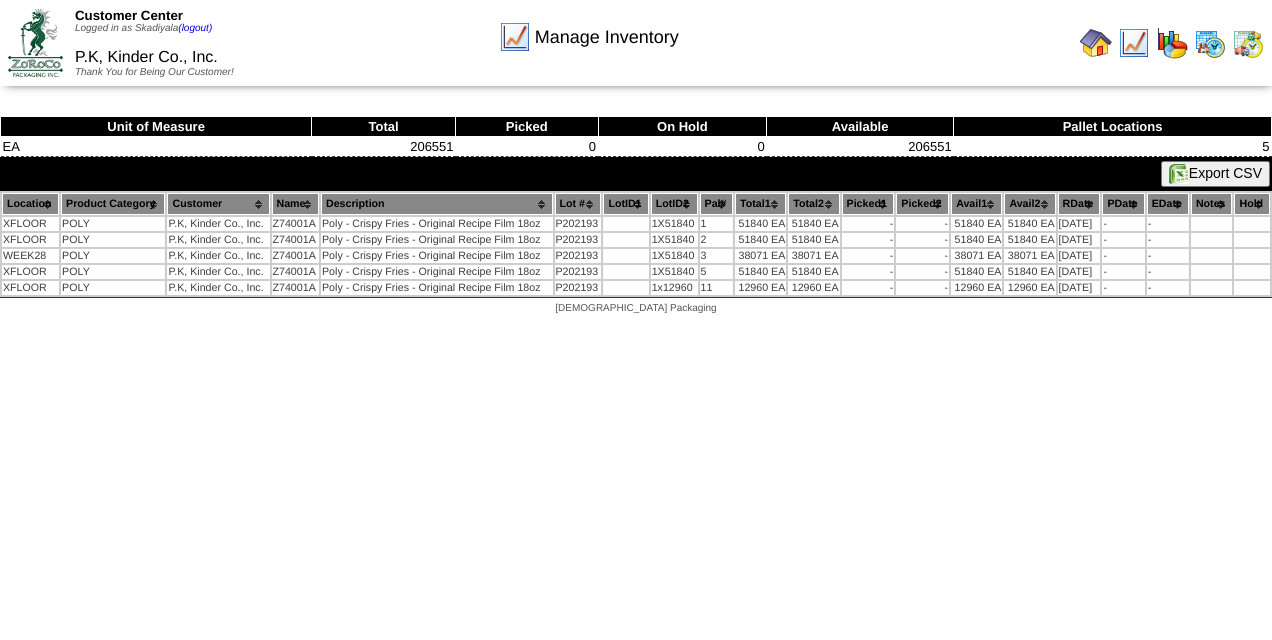 click on "Export CSV" at bounding box center [1215, 174] 